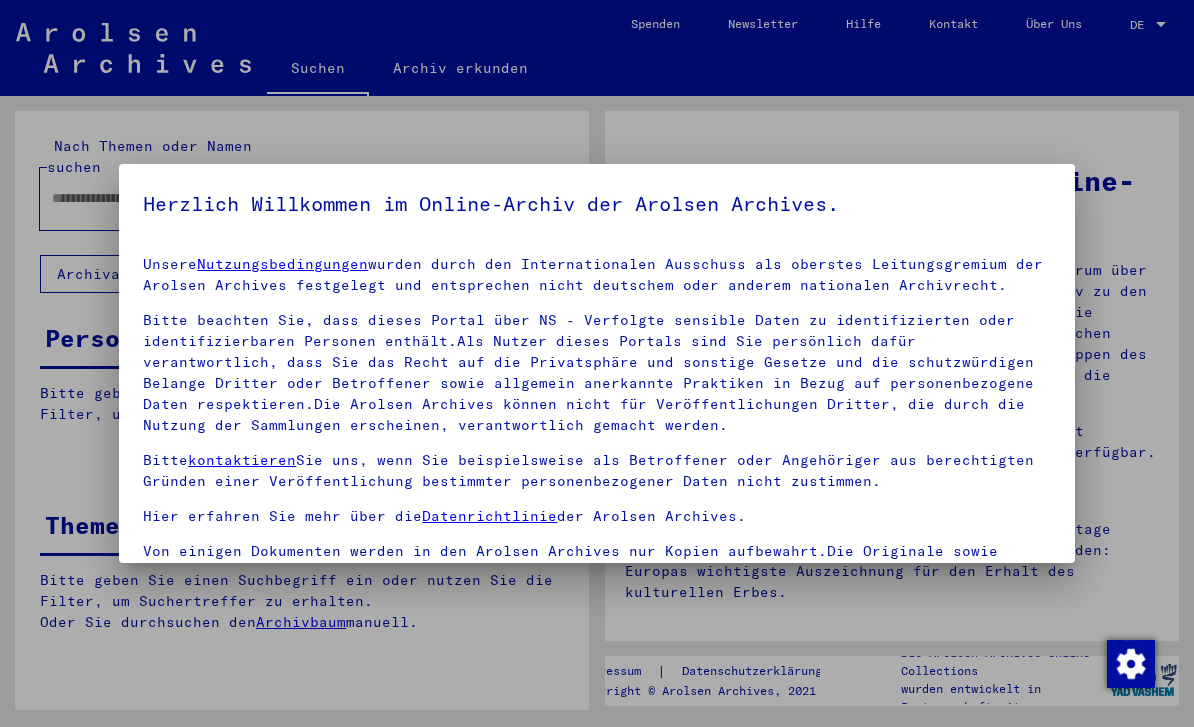 scroll, scrollTop: 0, scrollLeft: 0, axis: both 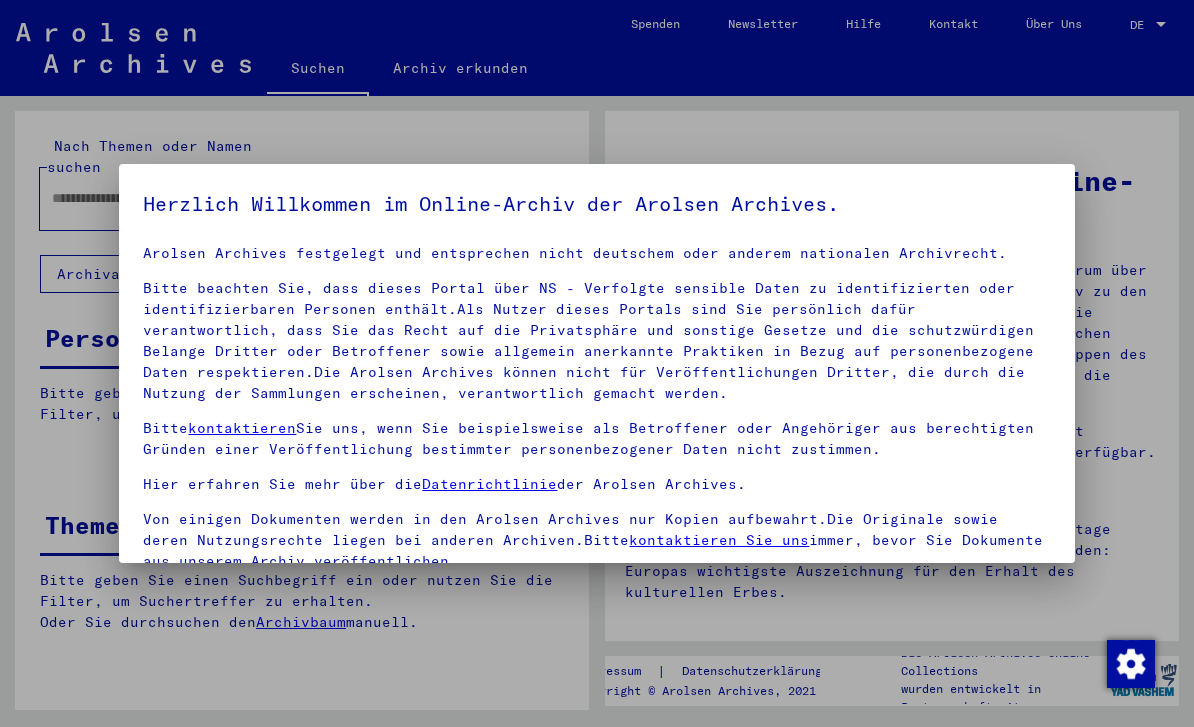 click on "Bitte beachten Sie, dass dieses Portal über NS - Verfolgte sensible Daten zu identifizierten oder identifizierbaren Personen enthält.Als Nutzer dieses Portals sind Sie persönlich dafür verantwortlich, dass Sie das Recht auf die Privatsphäre und sonstige Gesetze und die schutzwürdigen Belange Dritter oder Betroffener sowie allgemein anerkannte Praktiken in Bezug auf personenbezogene Daten respektieren.Die Arolsen Archives können nicht für Veröffentlichungen Dritter, die durch die Nutzung der Sammlungen erscheinen, verantwortlich gemacht werden." at bounding box center (596, 341) 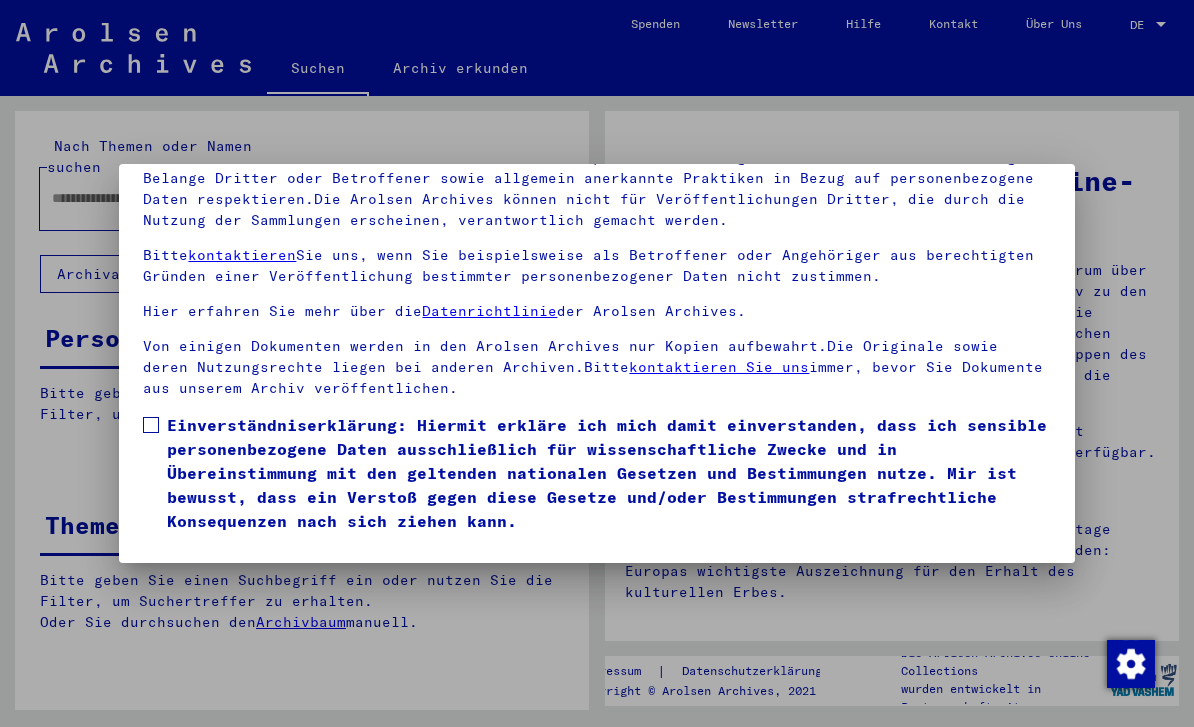 scroll, scrollTop: 214, scrollLeft: 0, axis: vertical 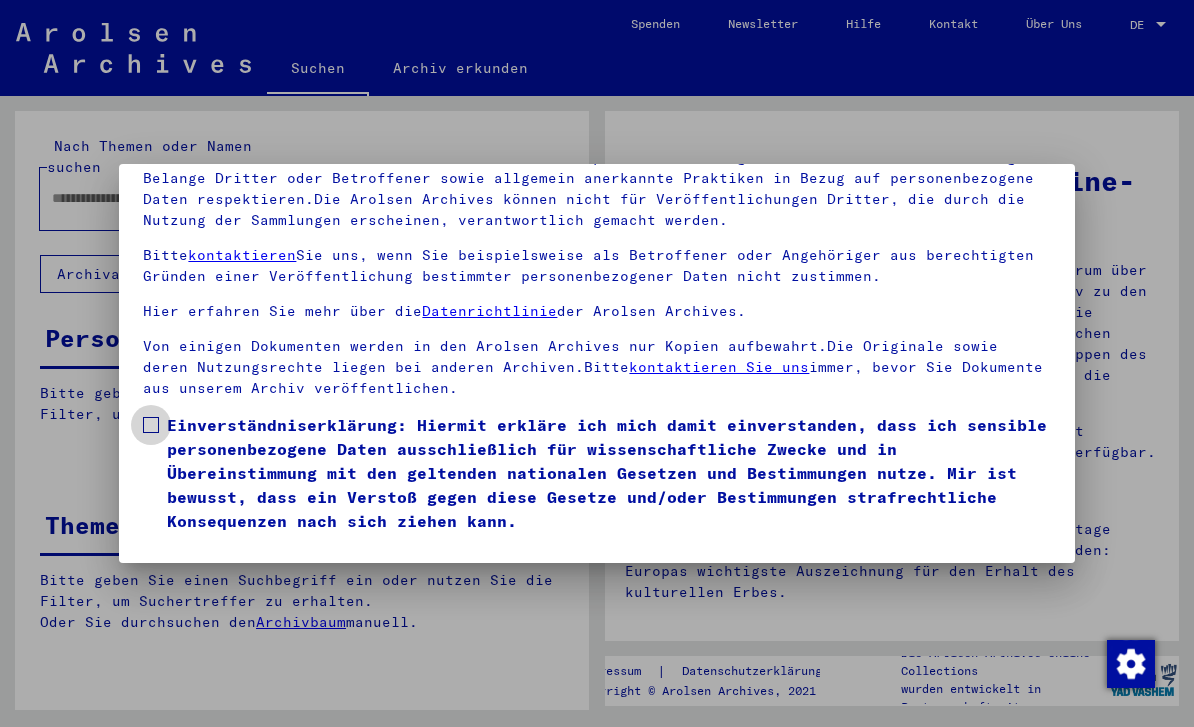 click at bounding box center [151, 425] 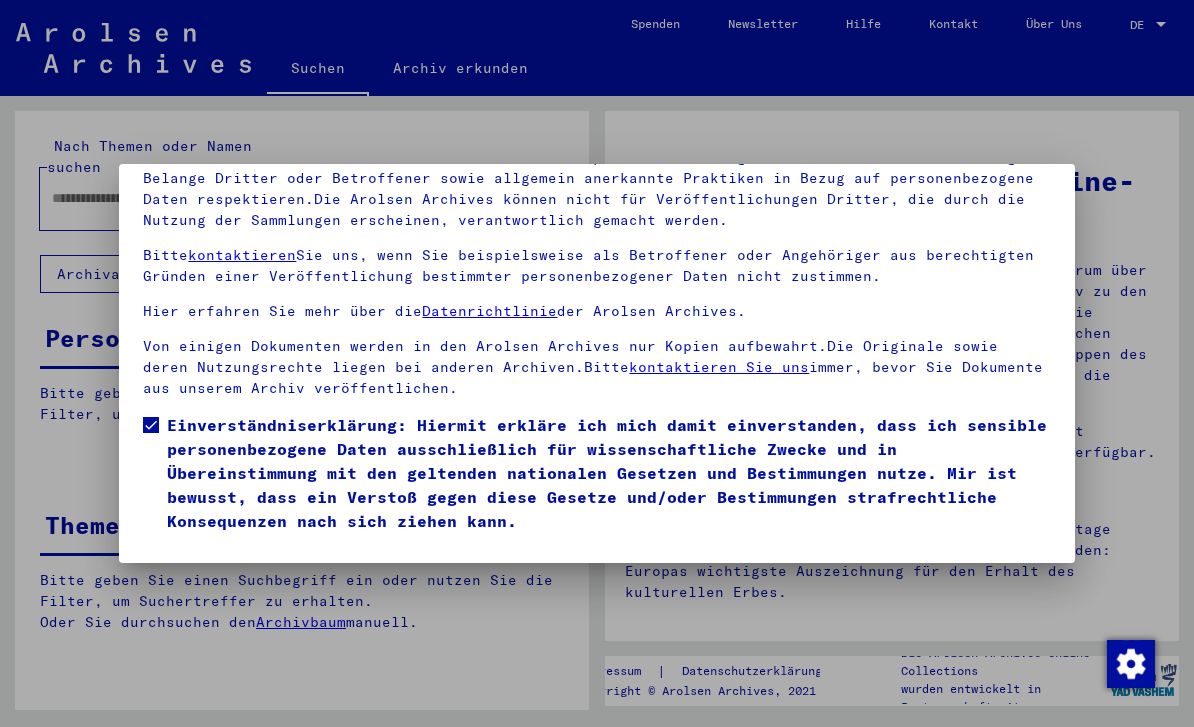 click on "Ich stimme zu" at bounding box center [218, 562] 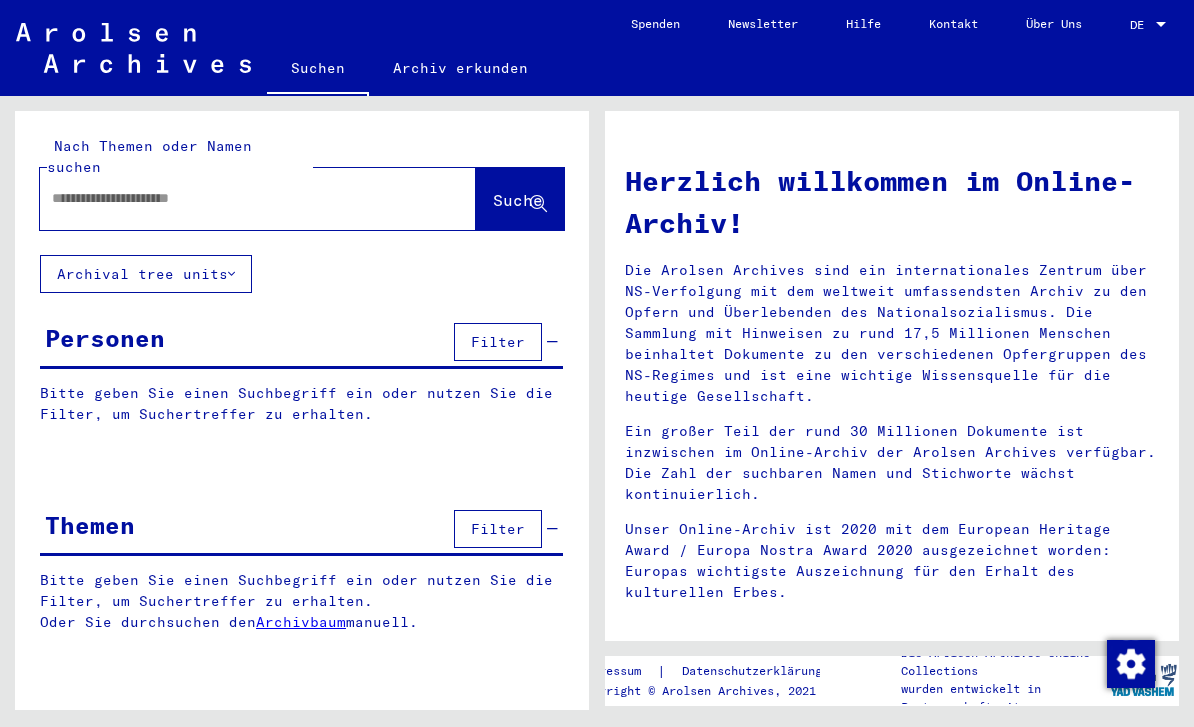click at bounding box center [234, 198] 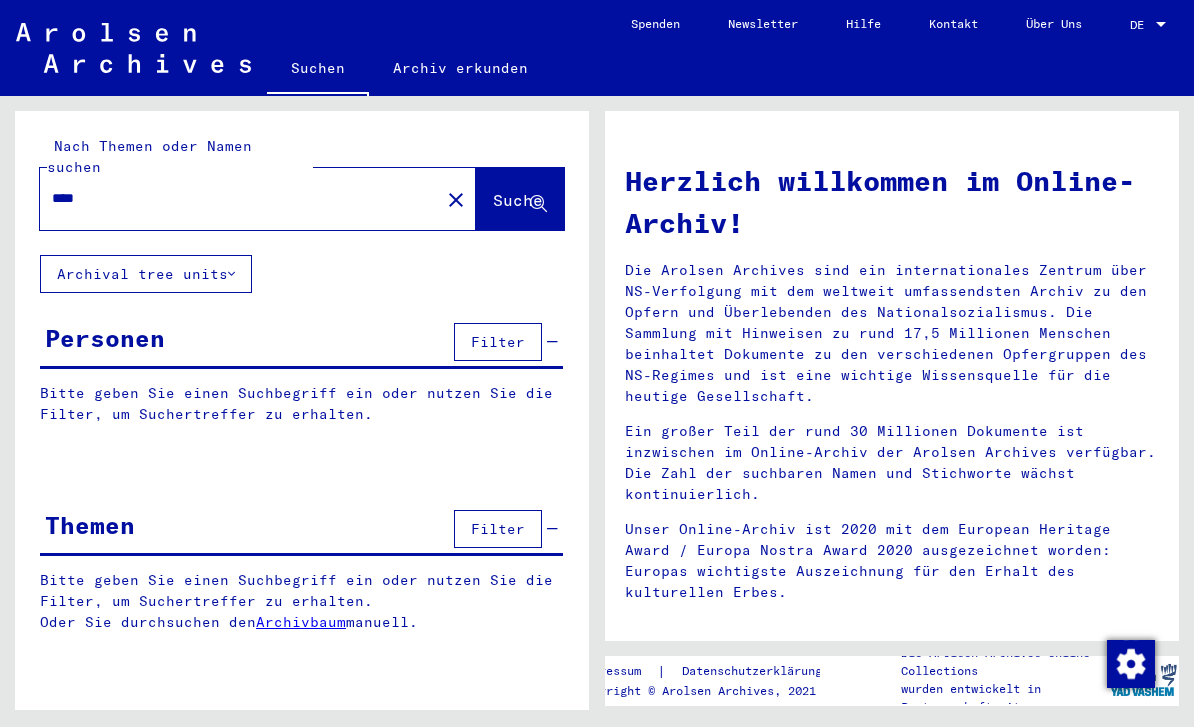 type on "****" 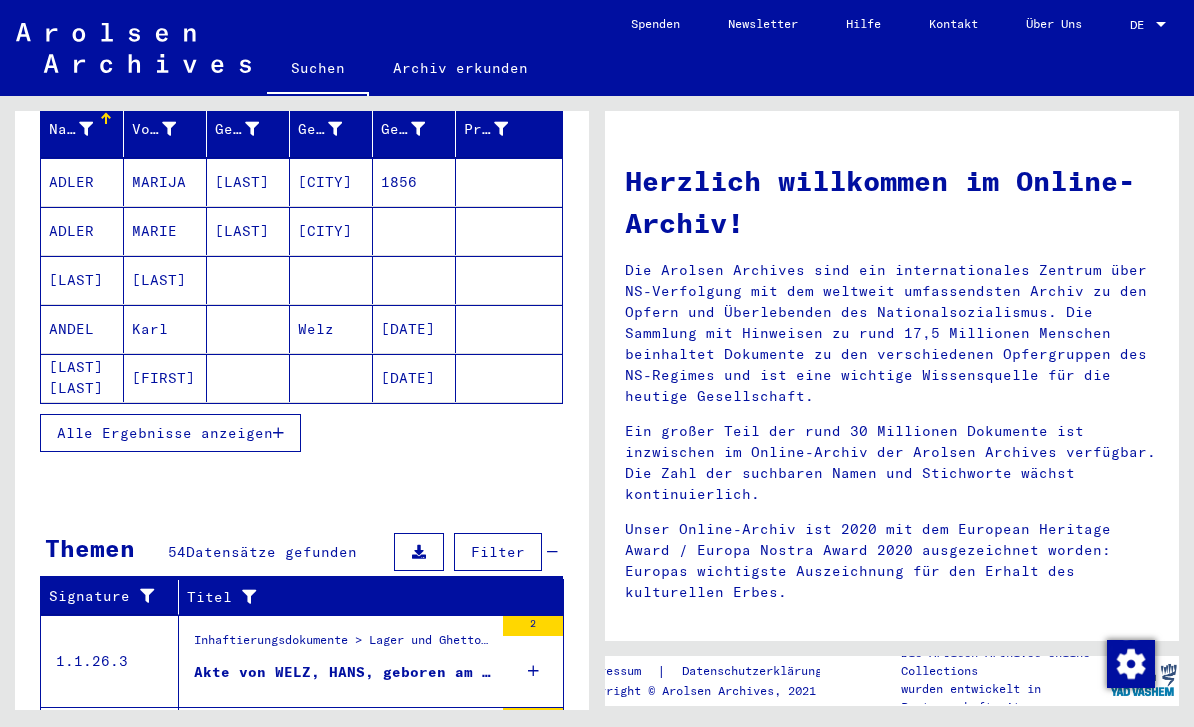 scroll, scrollTop: 254, scrollLeft: 0, axis: vertical 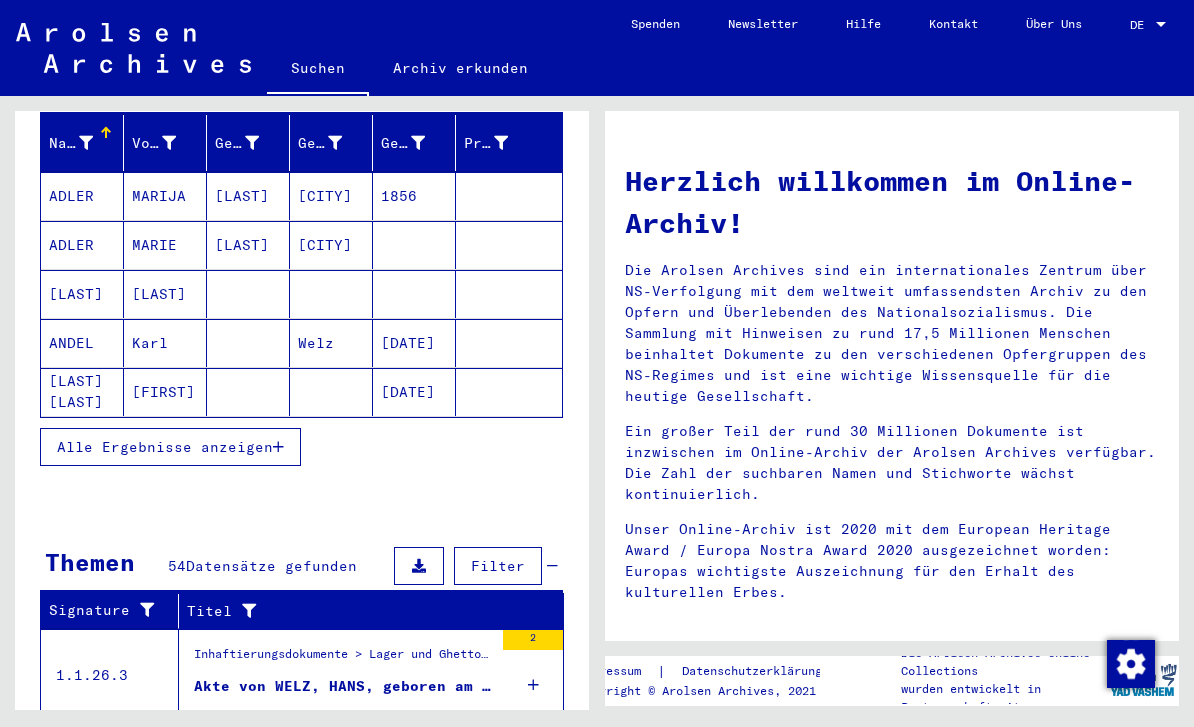 click on "Alle Ergebnisse anzeigen" at bounding box center [170, 447] 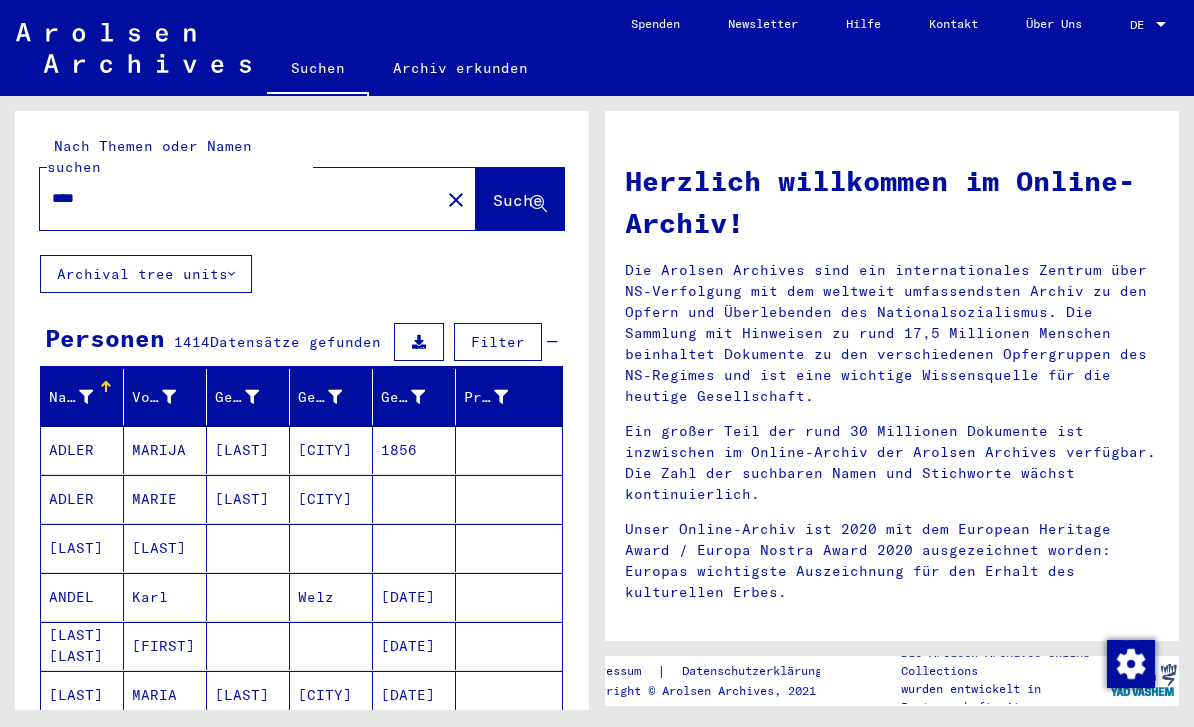 scroll, scrollTop: 0, scrollLeft: 0, axis: both 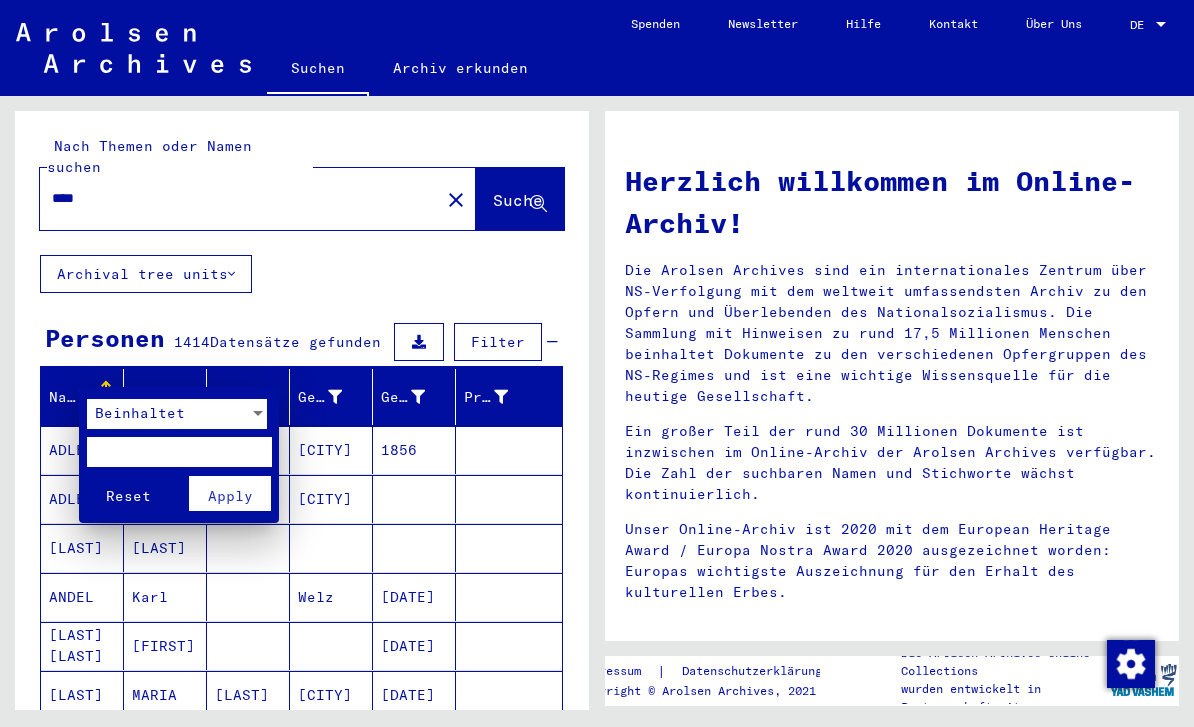 click at bounding box center [179, 452] 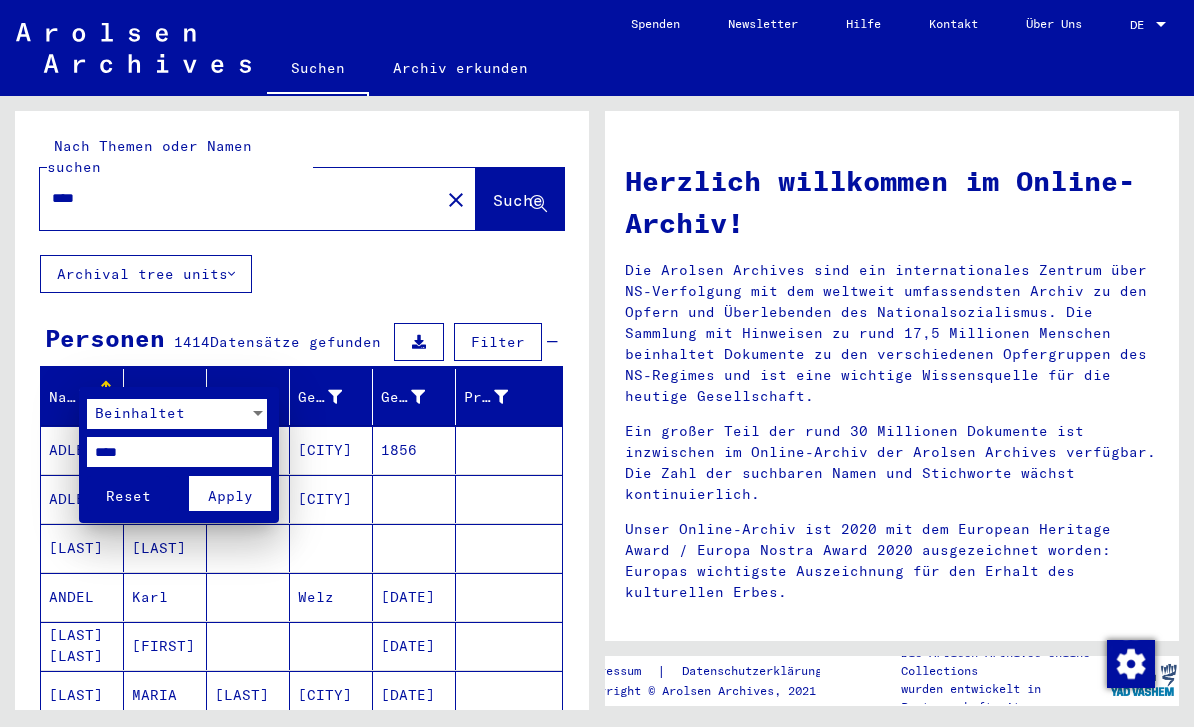type on "****" 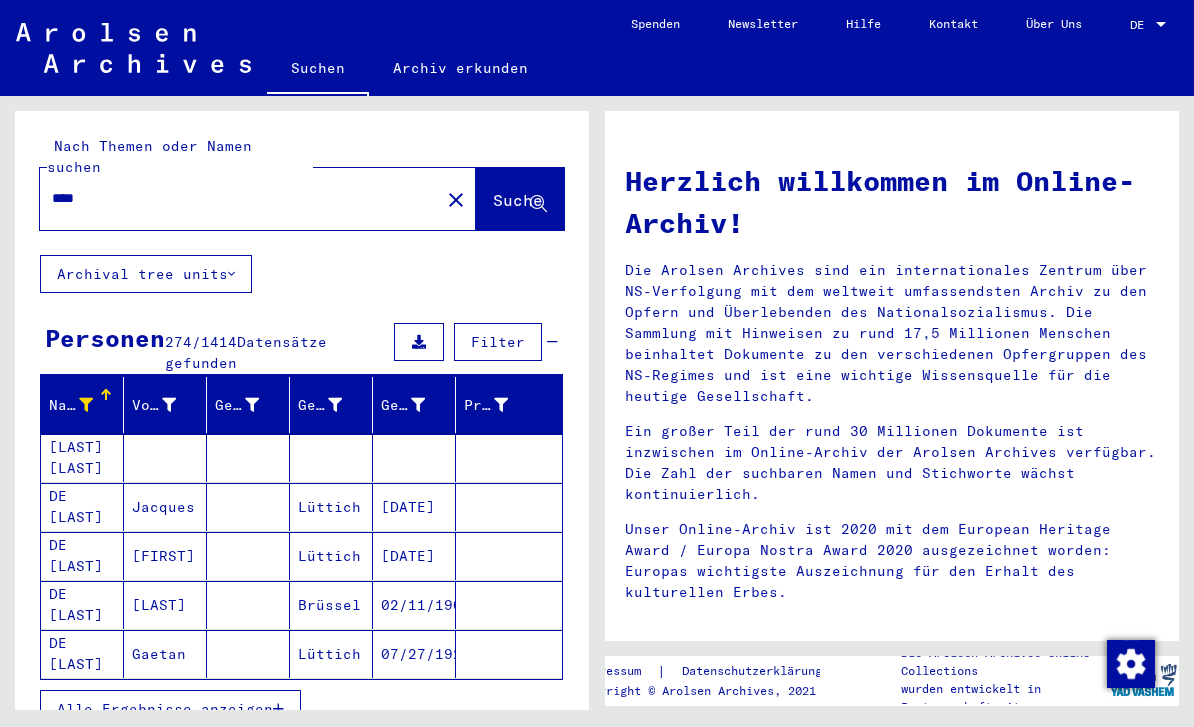 click on "Alle Ergebnisse anzeigen" at bounding box center [165, 709] 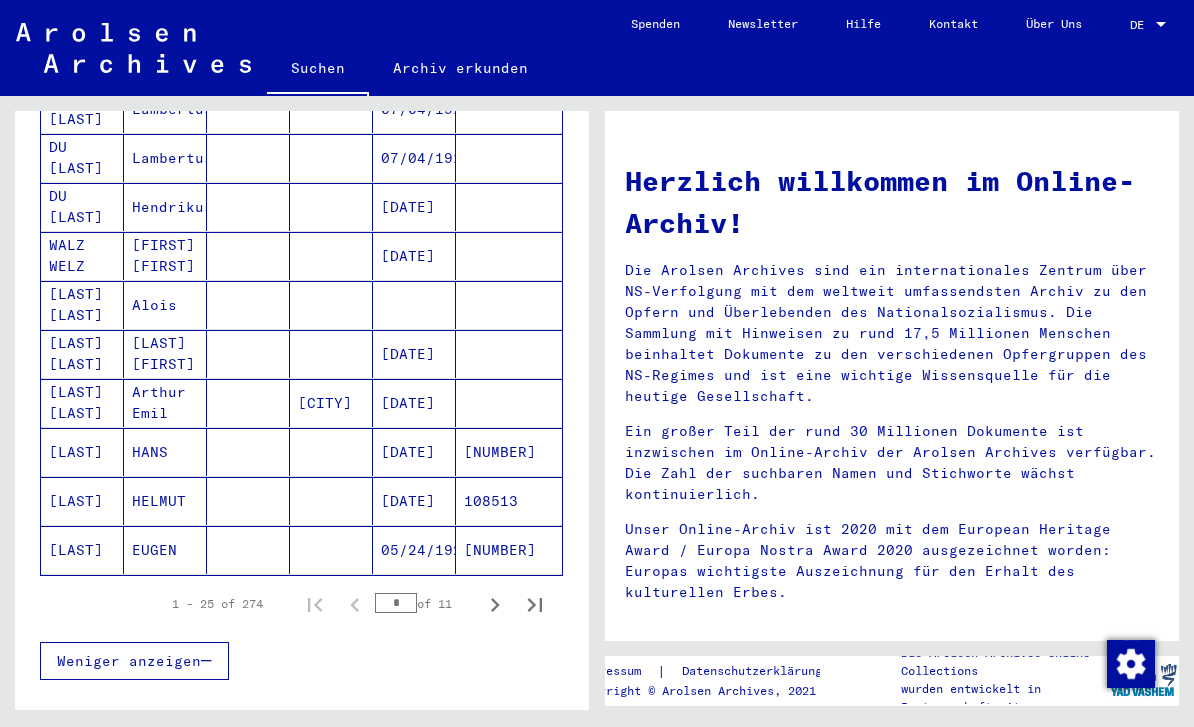 scroll, scrollTop: 1108, scrollLeft: 0, axis: vertical 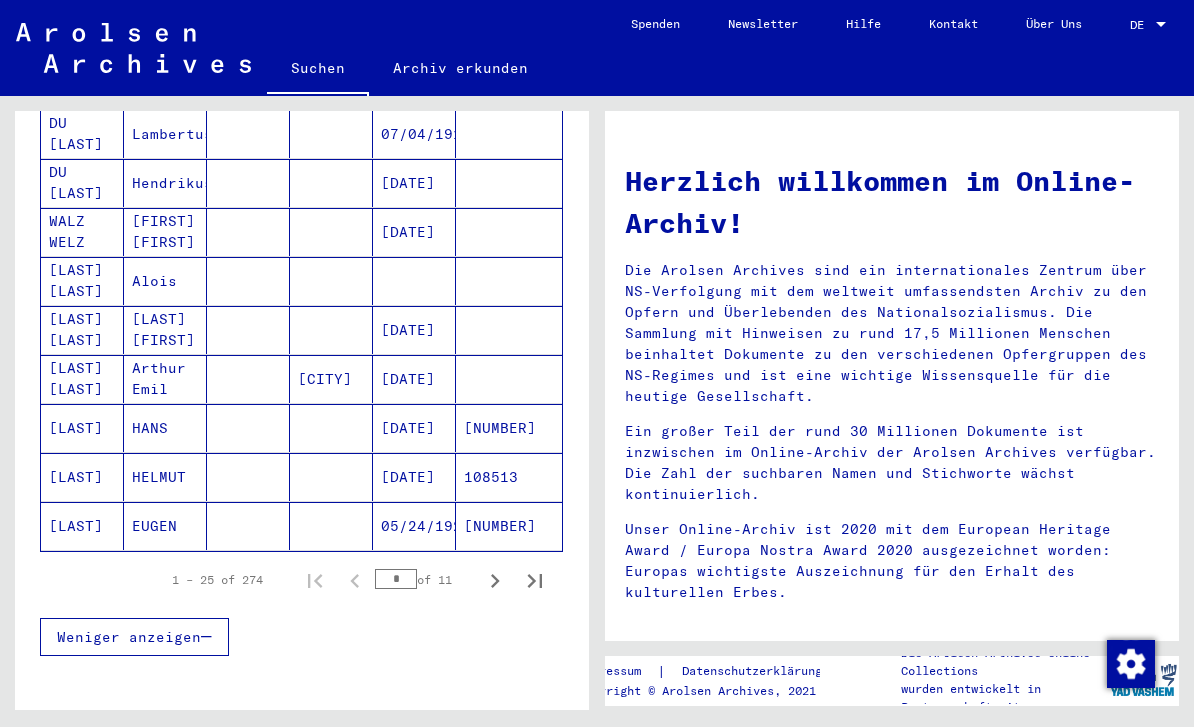 click at bounding box center [495, 580] 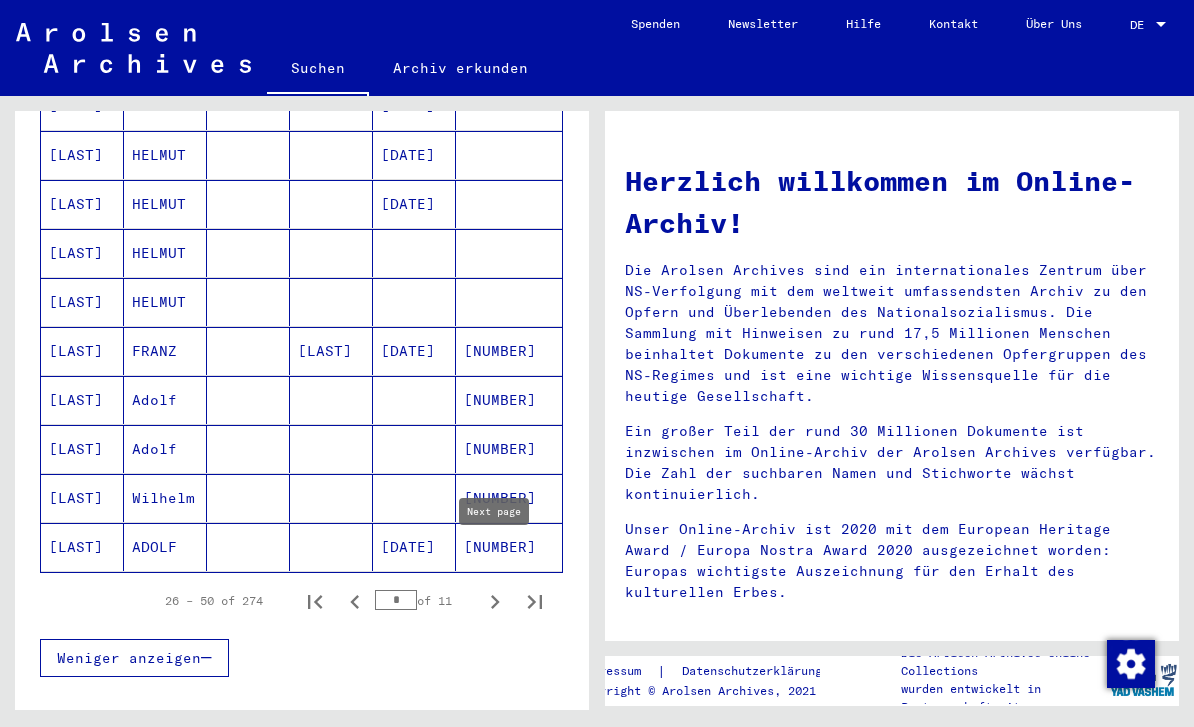 scroll, scrollTop: 1105, scrollLeft: 0, axis: vertical 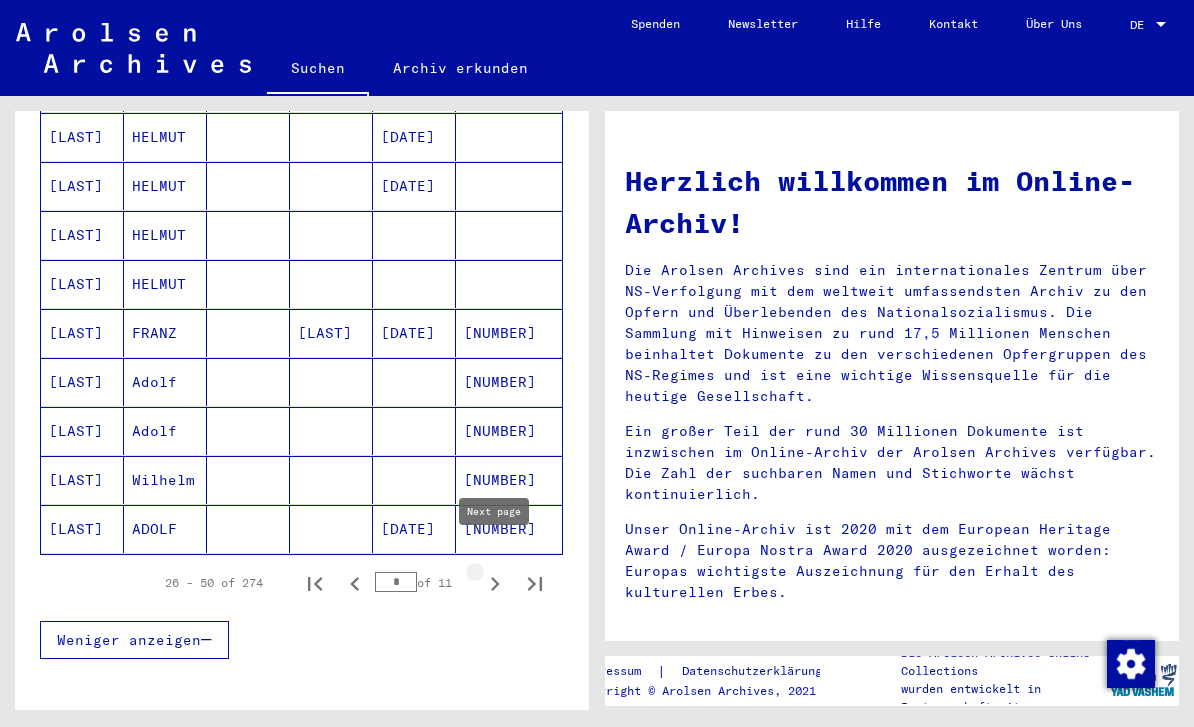 click at bounding box center [495, 583] 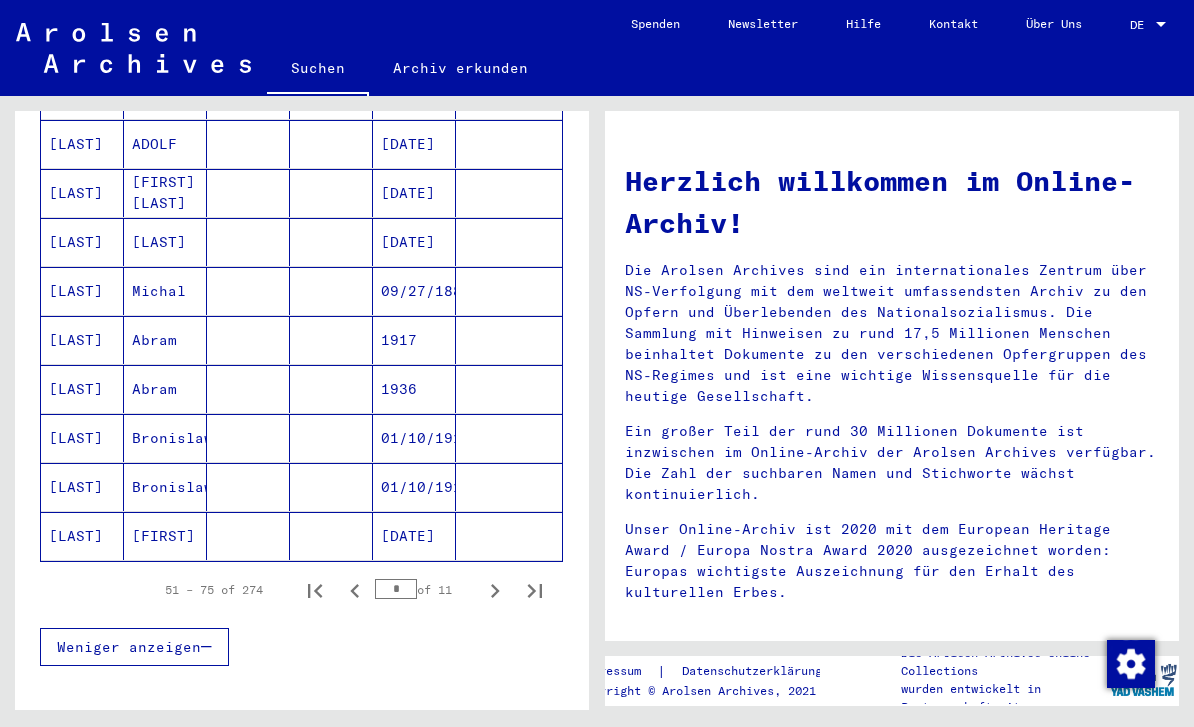 scroll, scrollTop: 1118, scrollLeft: 0, axis: vertical 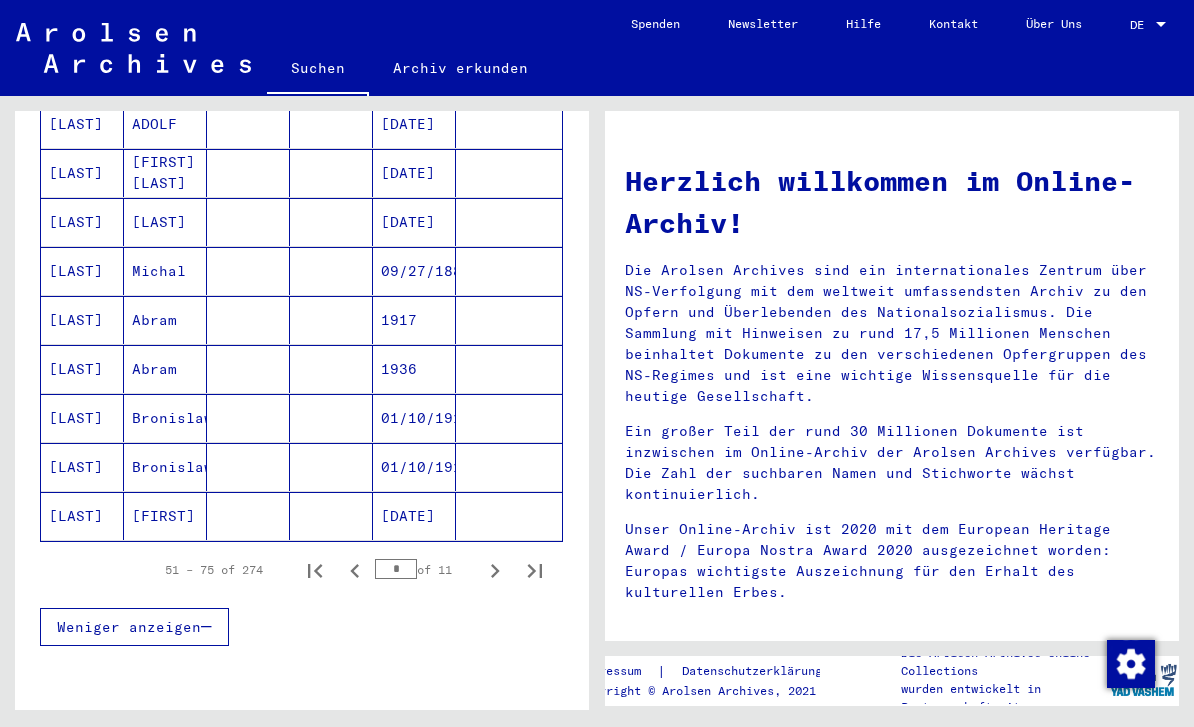 click at bounding box center (495, 570) 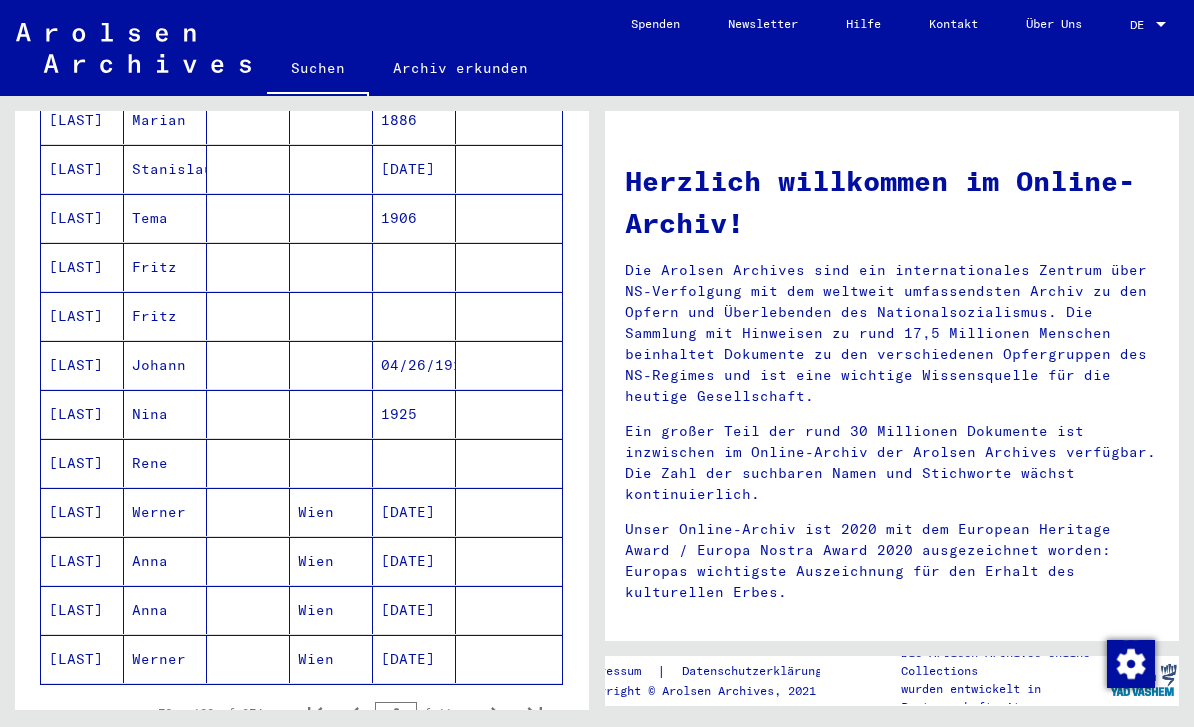 scroll, scrollTop: 936, scrollLeft: 0, axis: vertical 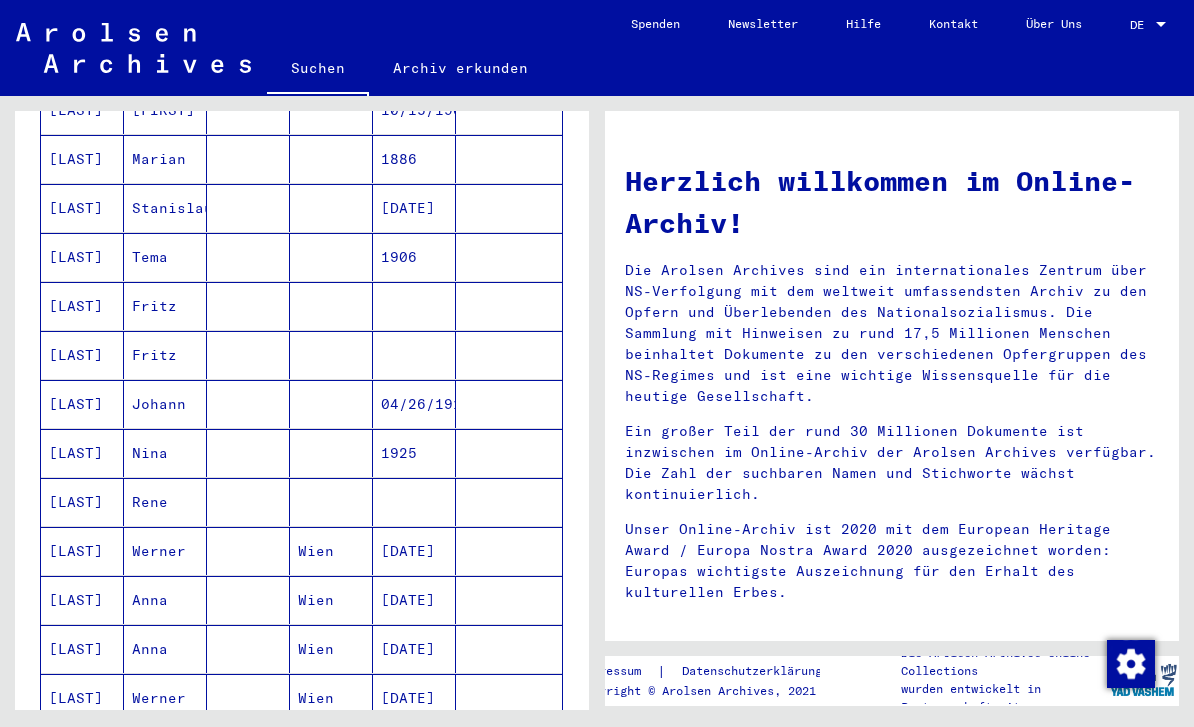 click on "[LAST]" at bounding box center (82, 404) 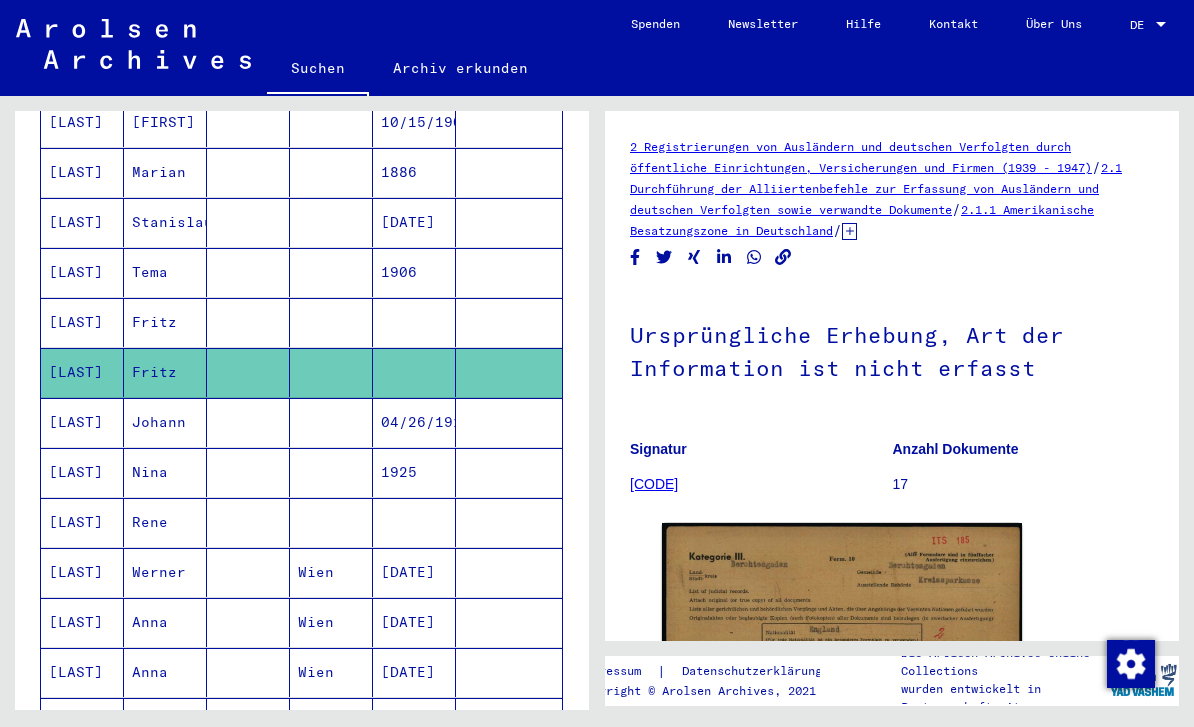 scroll, scrollTop: 0, scrollLeft: 0, axis: both 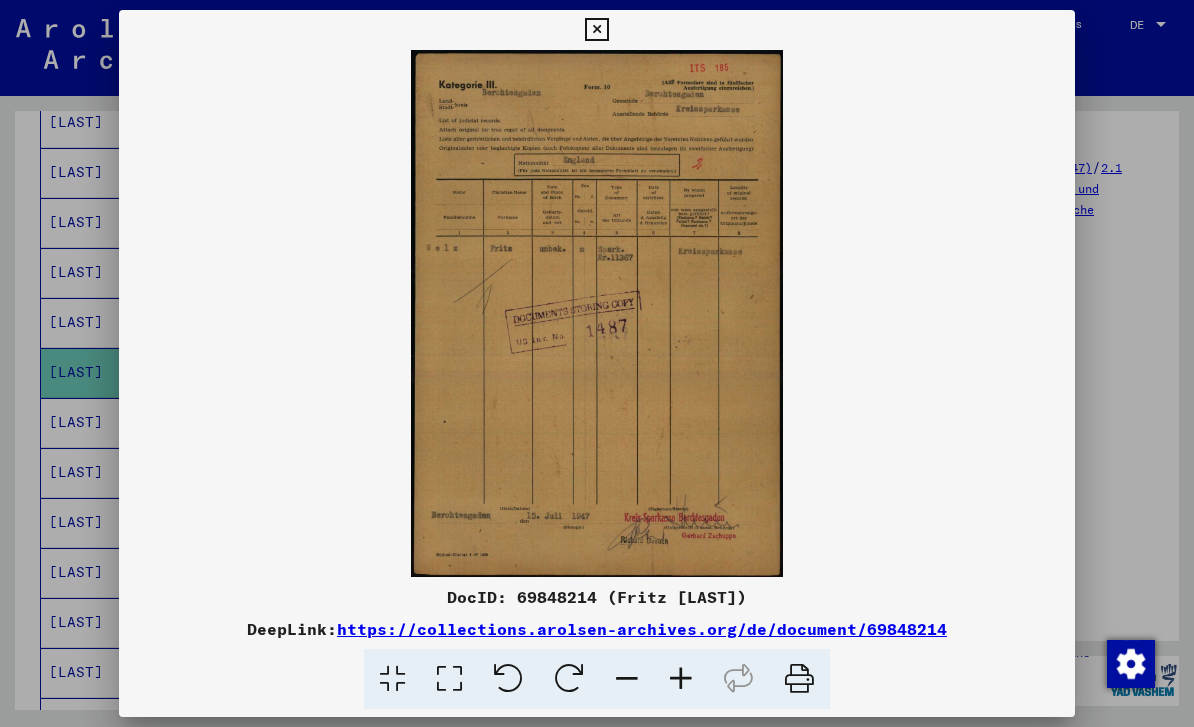 click at bounding box center (597, 363) 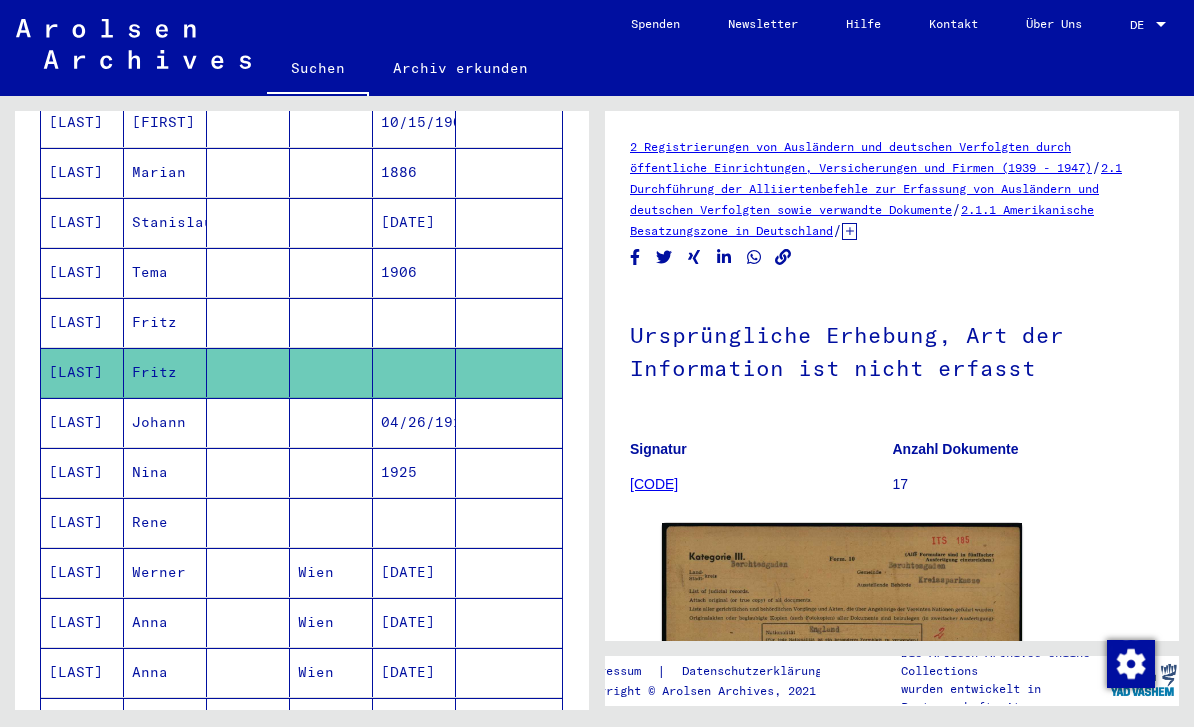 click on "[LAST]" at bounding box center (82, 372) 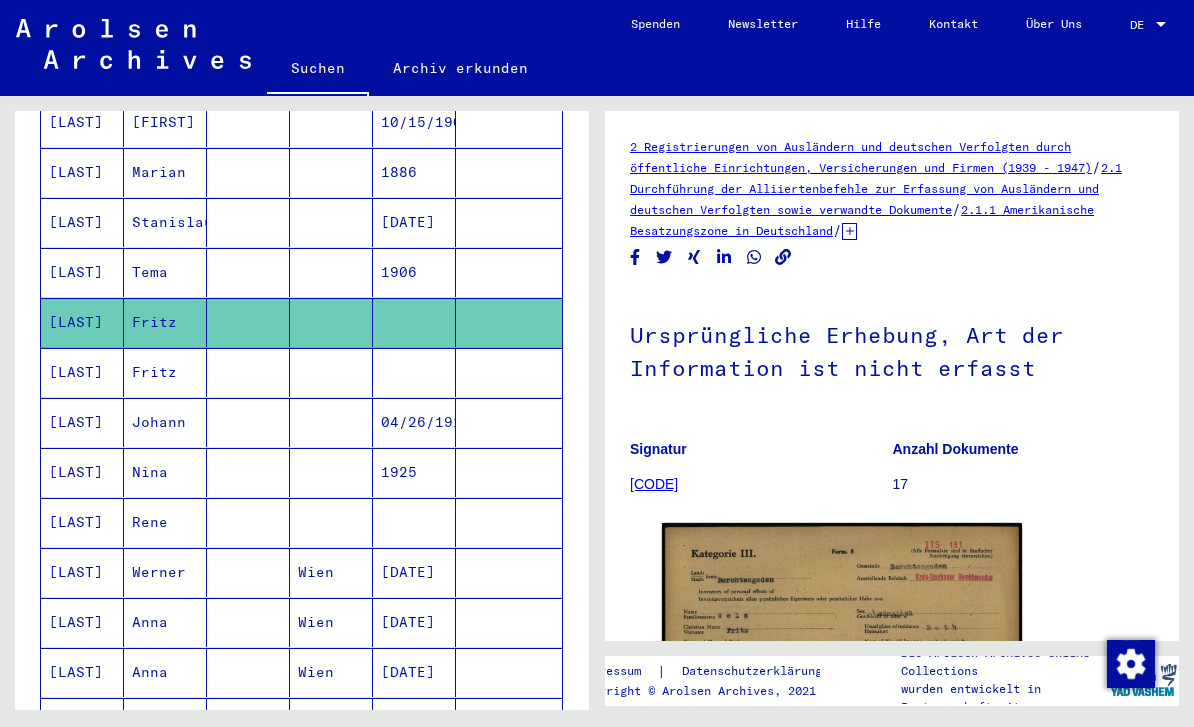 scroll, scrollTop: 0, scrollLeft: 0, axis: both 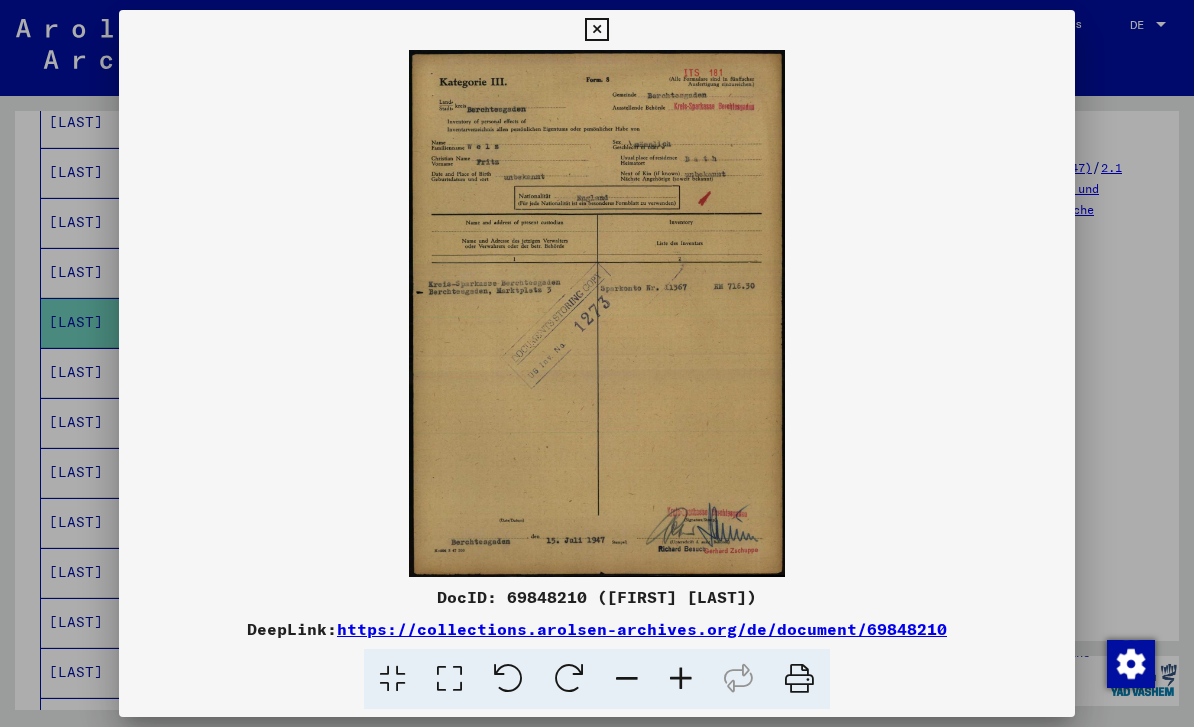 click at bounding box center (597, 363) 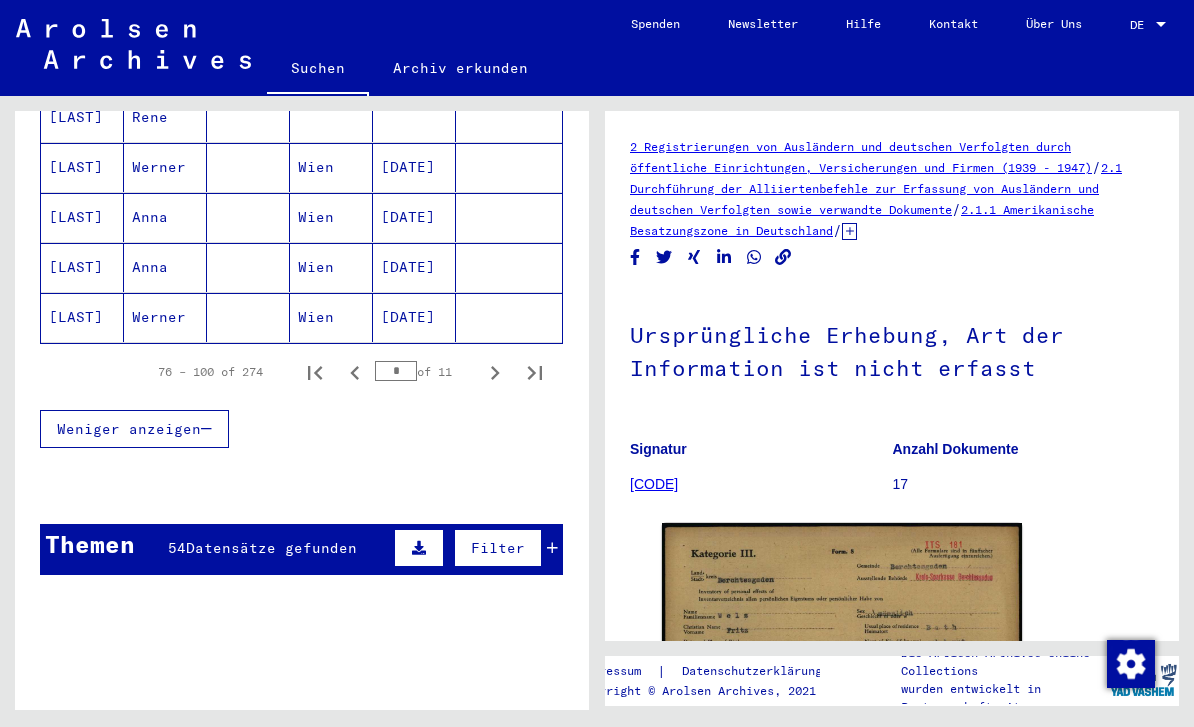 scroll, scrollTop: 1337, scrollLeft: 0, axis: vertical 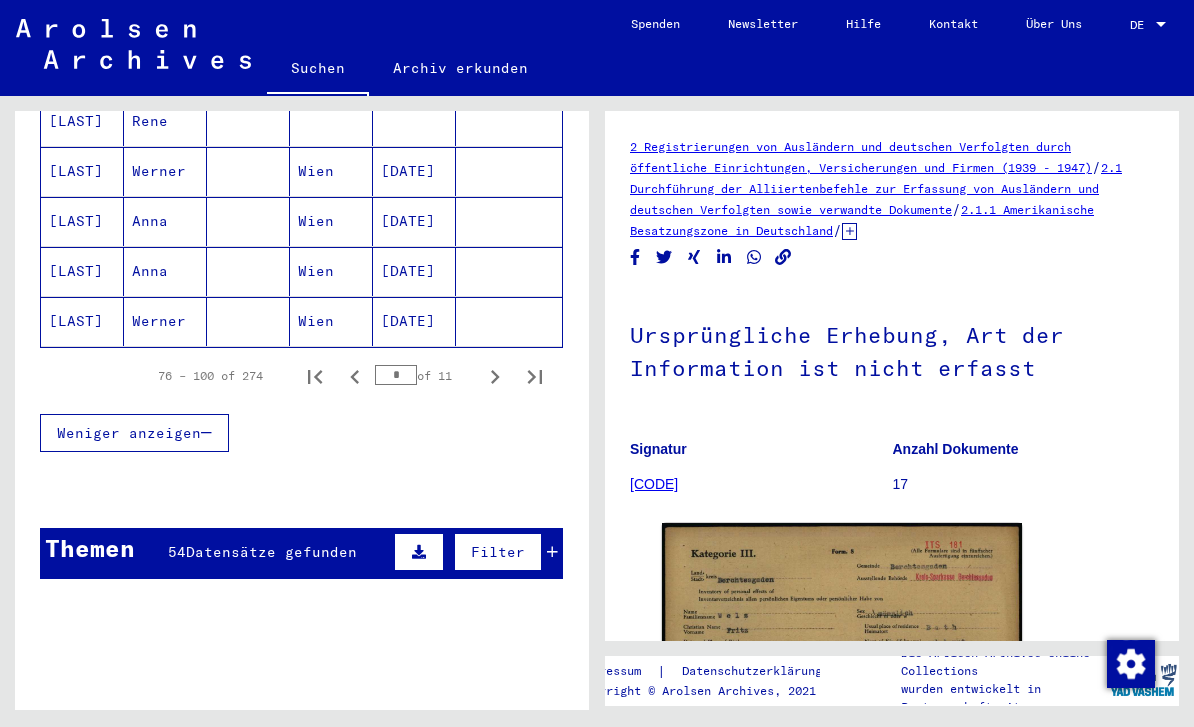 click at bounding box center [495, 376] 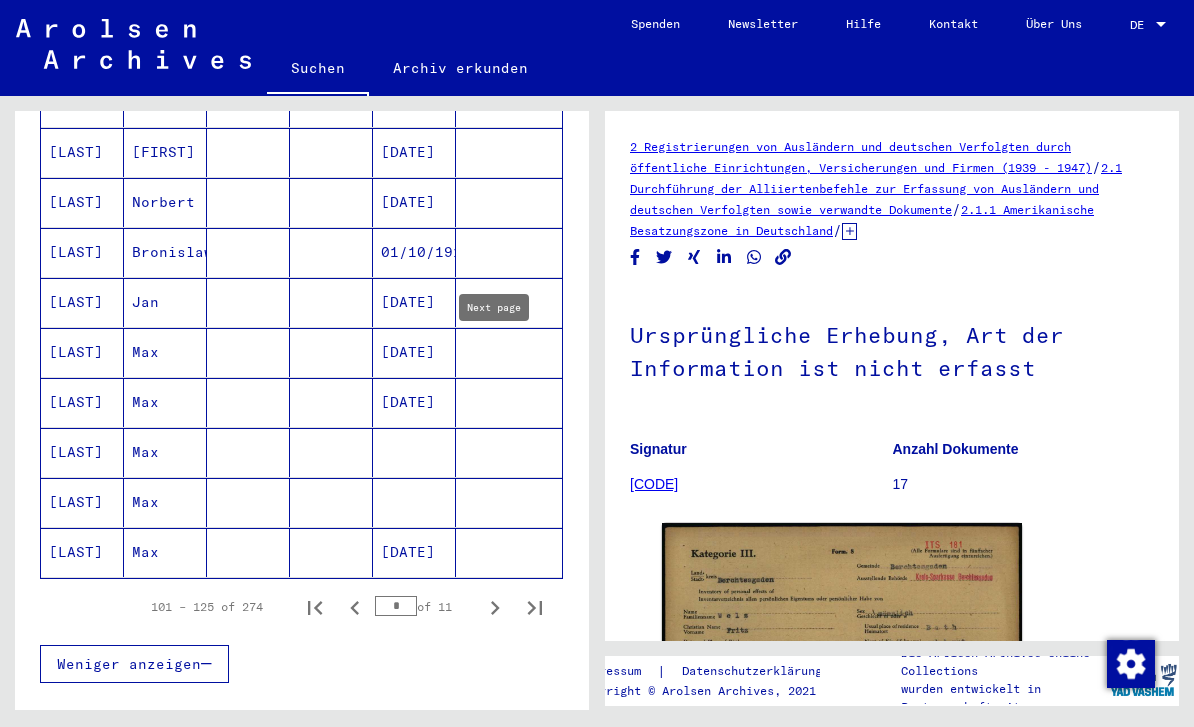 scroll, scrollTop: 1178, scrollLeft: 0, axis: vertical 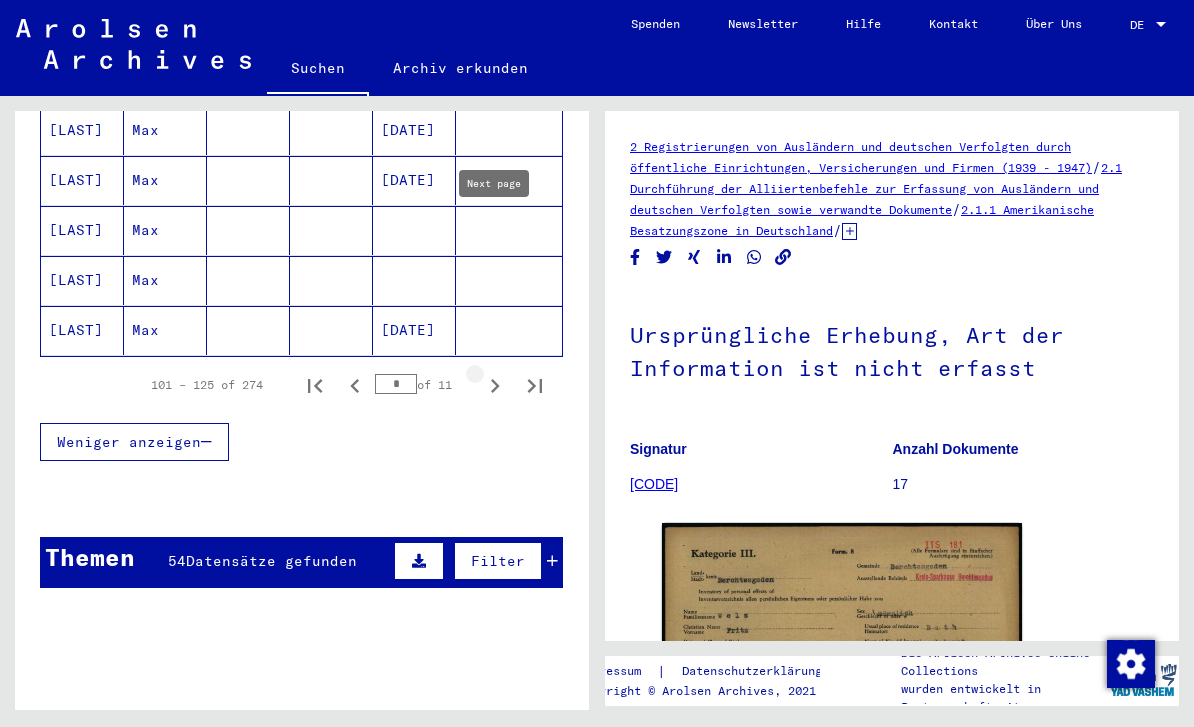 click 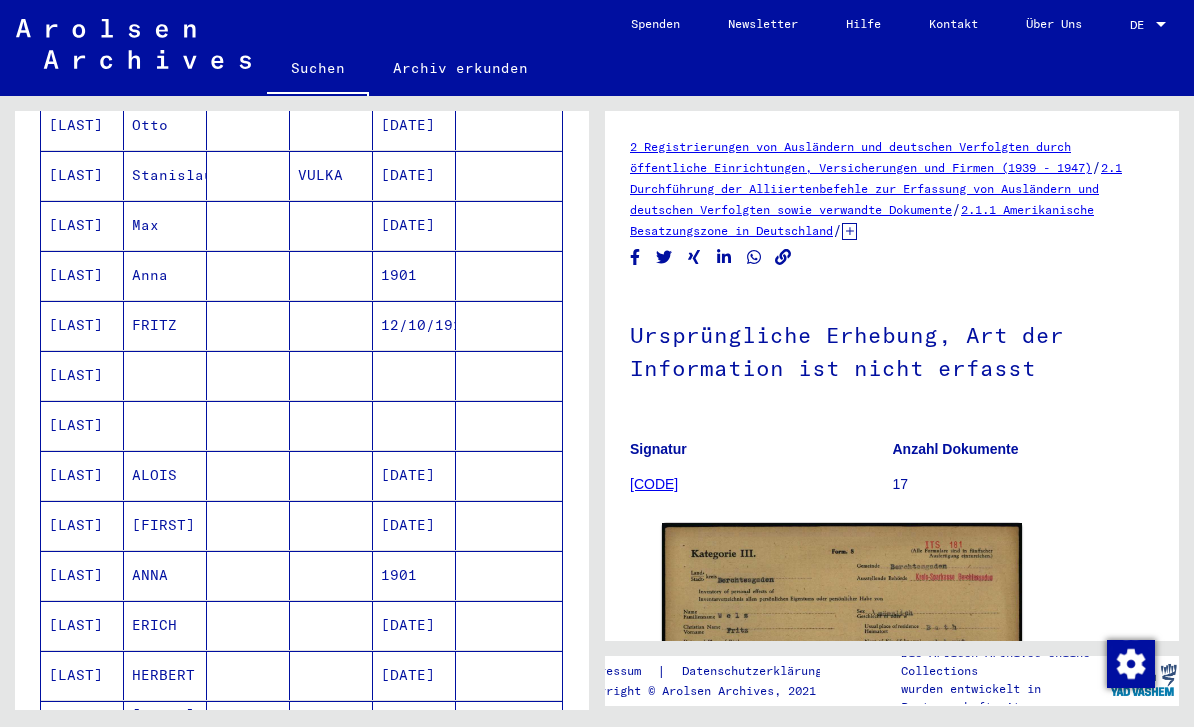 scroll, scrollTop: 882, scrollLeft: 0, axis: vertical 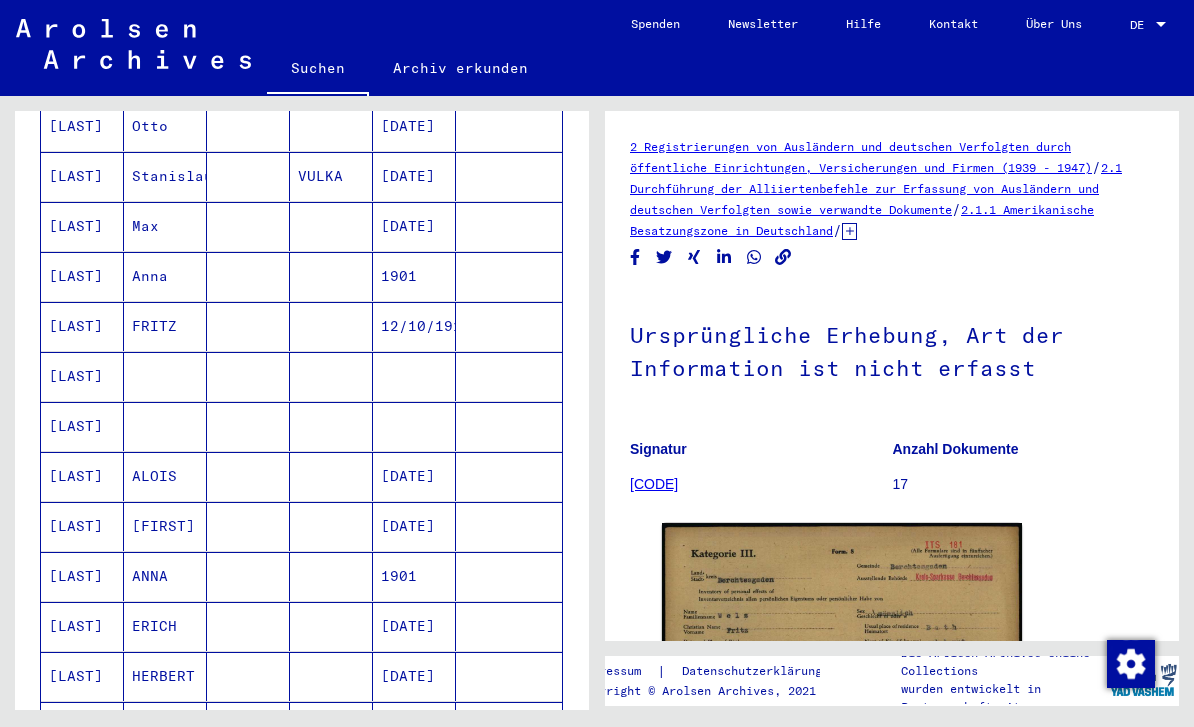 click on "[LAST]" at bounding box center (82, 376) 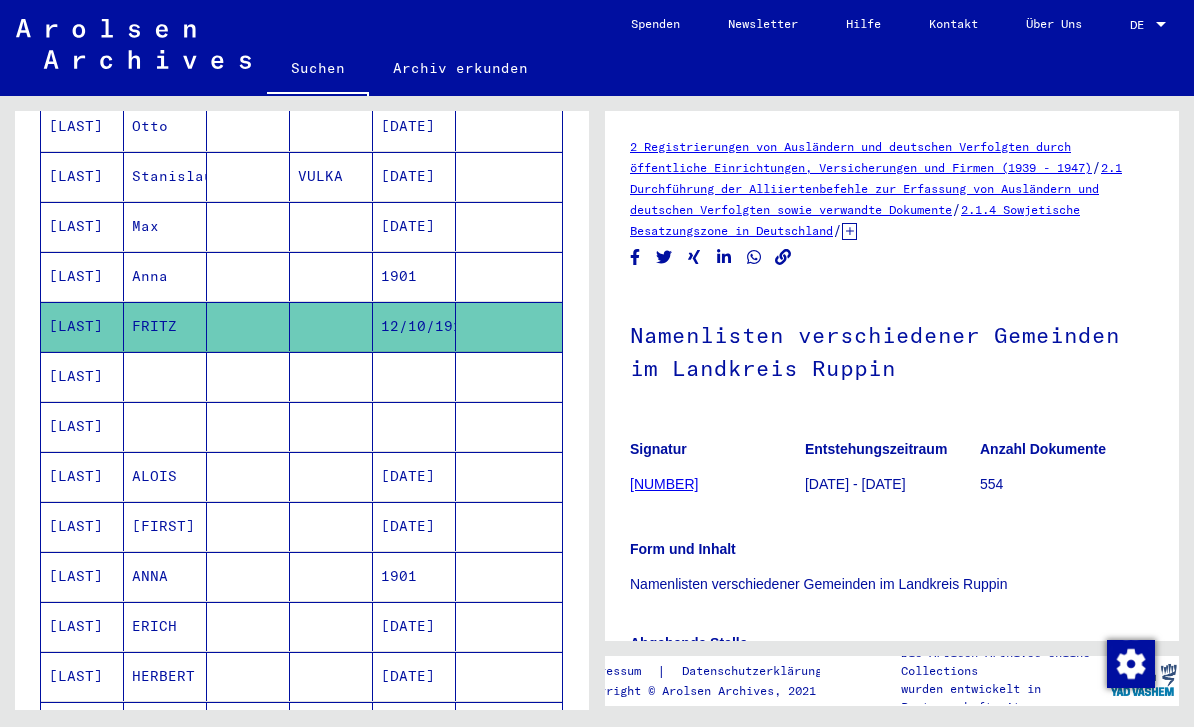 scroll, scrollTop: 0, scrollLeft: 0, axis: both 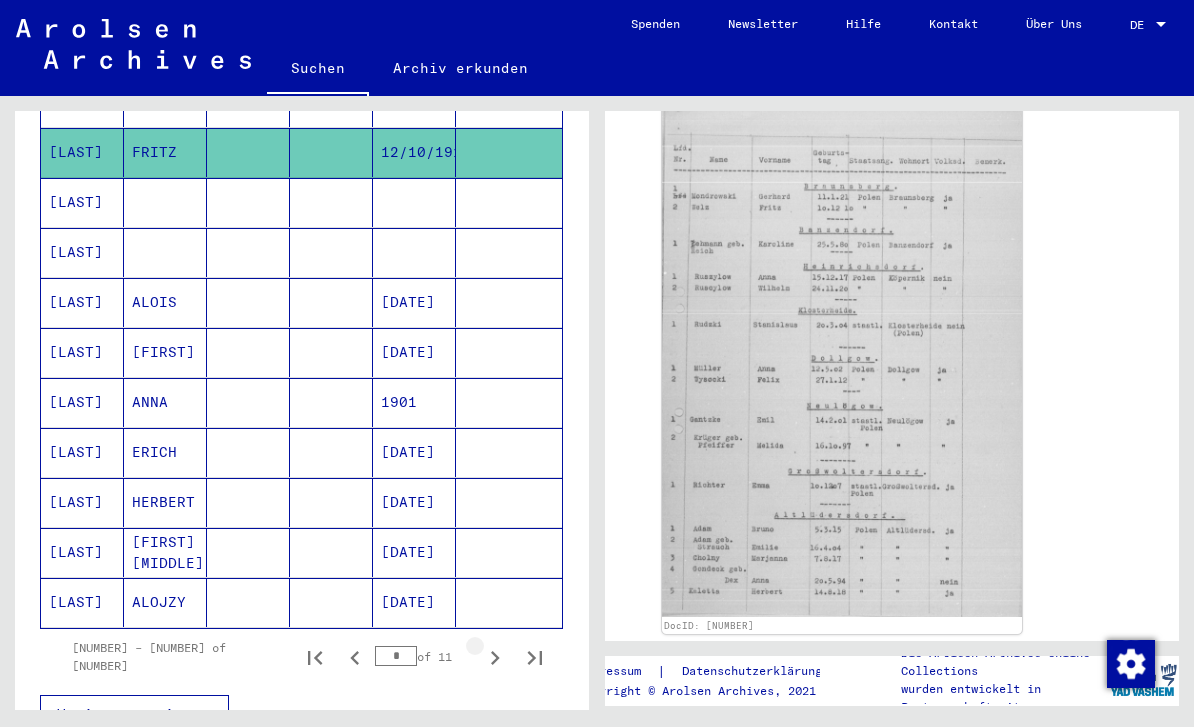 click at bounding box center (495, 657) 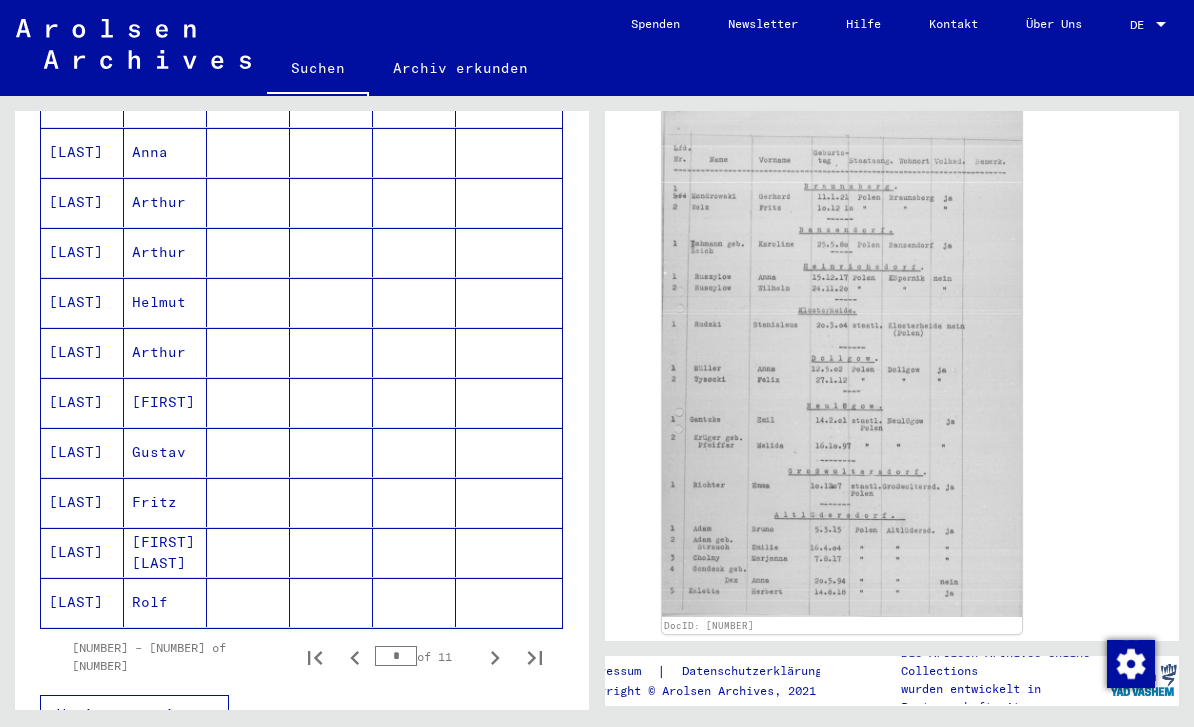 click on "[LAST]" at bounding box center (82, 552) 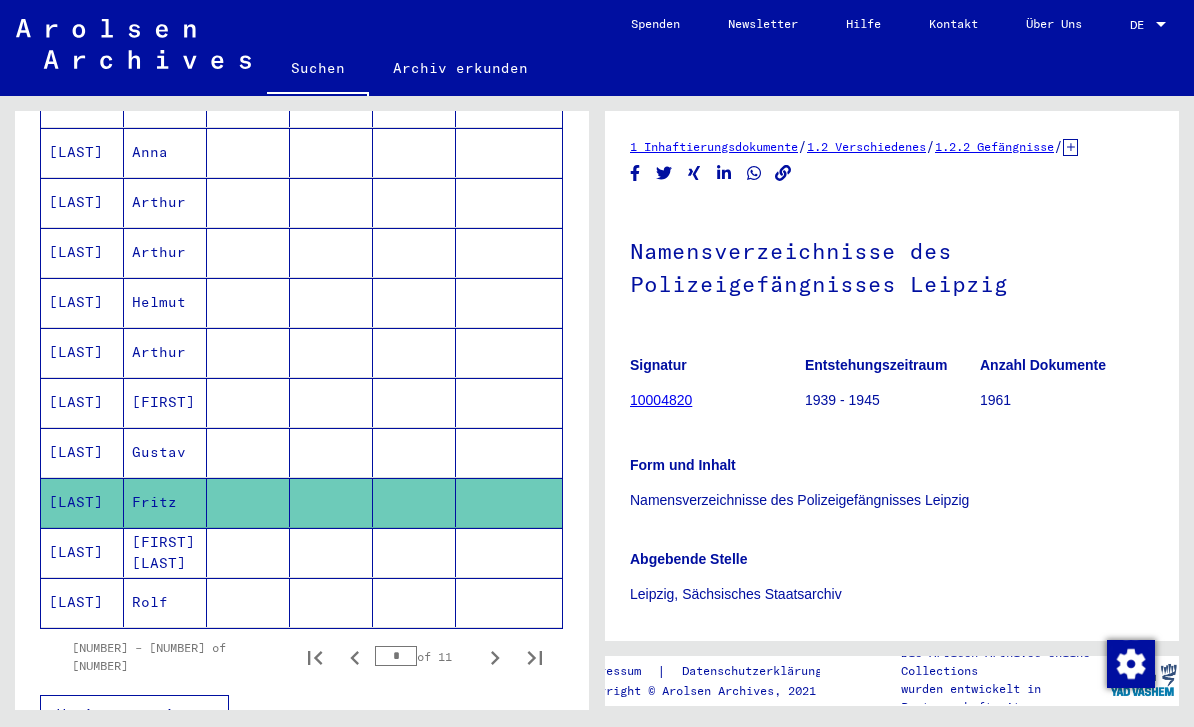 scroll, scrollTop: 0, scrollLeft: 0, axis: both 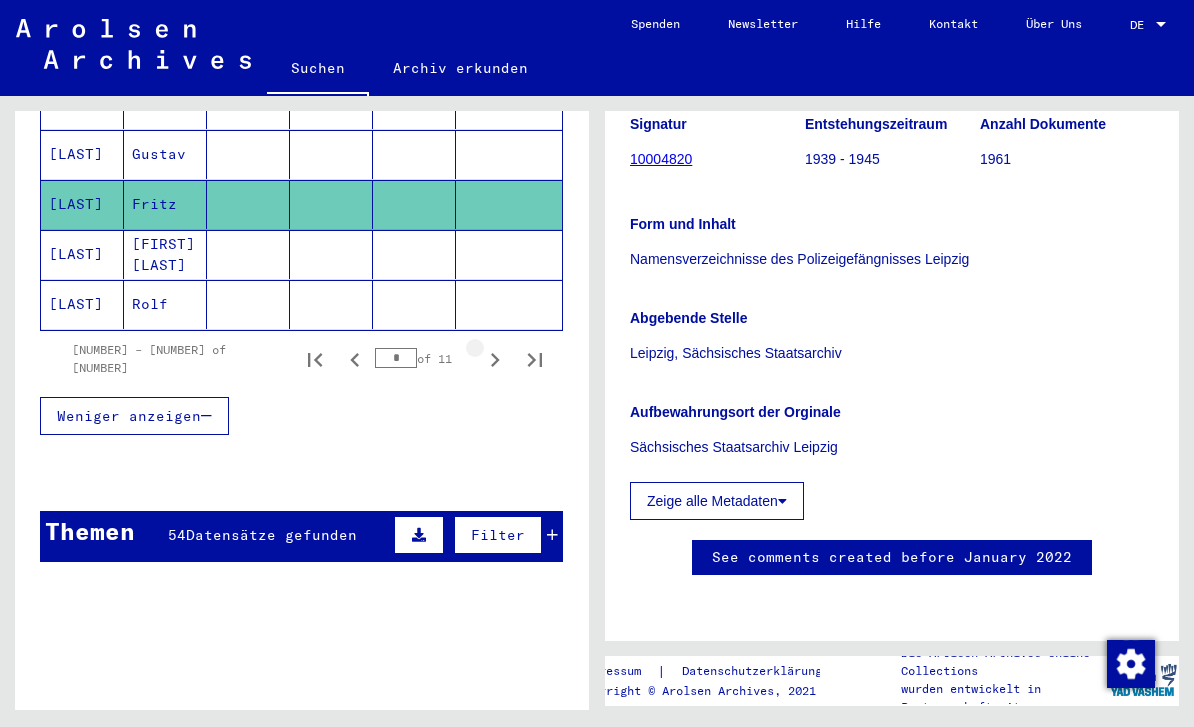 click 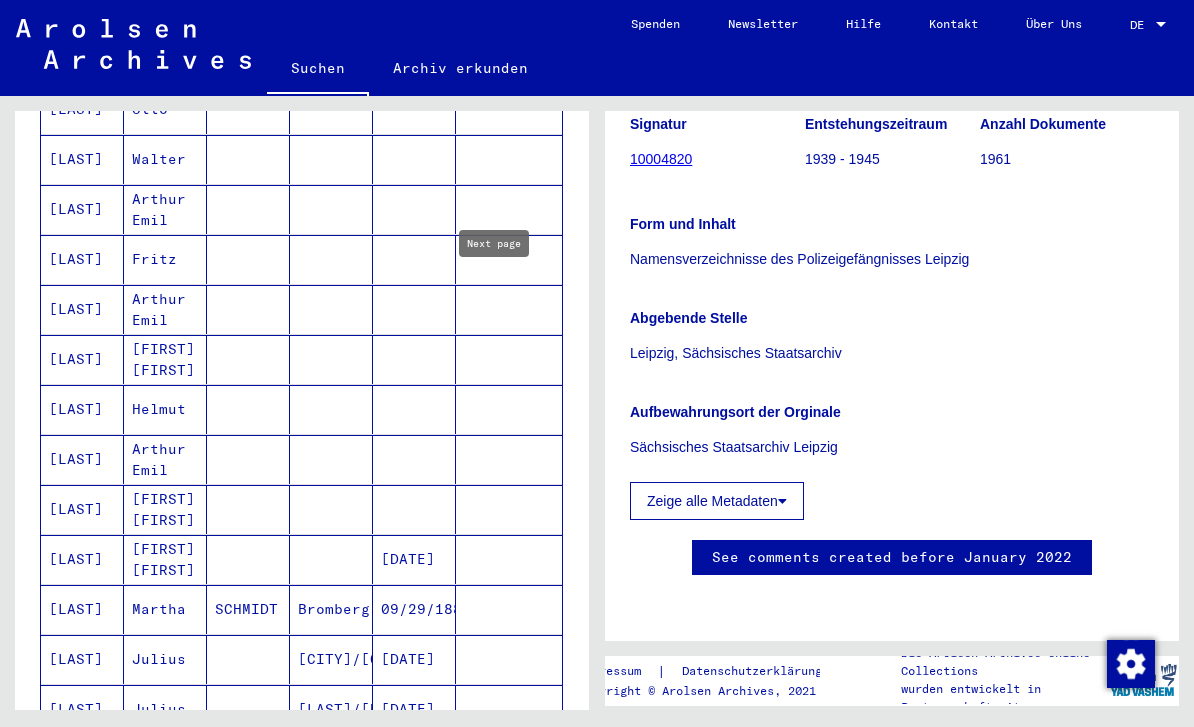 scroll, scrollTop: 348, scrollLeft: 0, axis: vertical 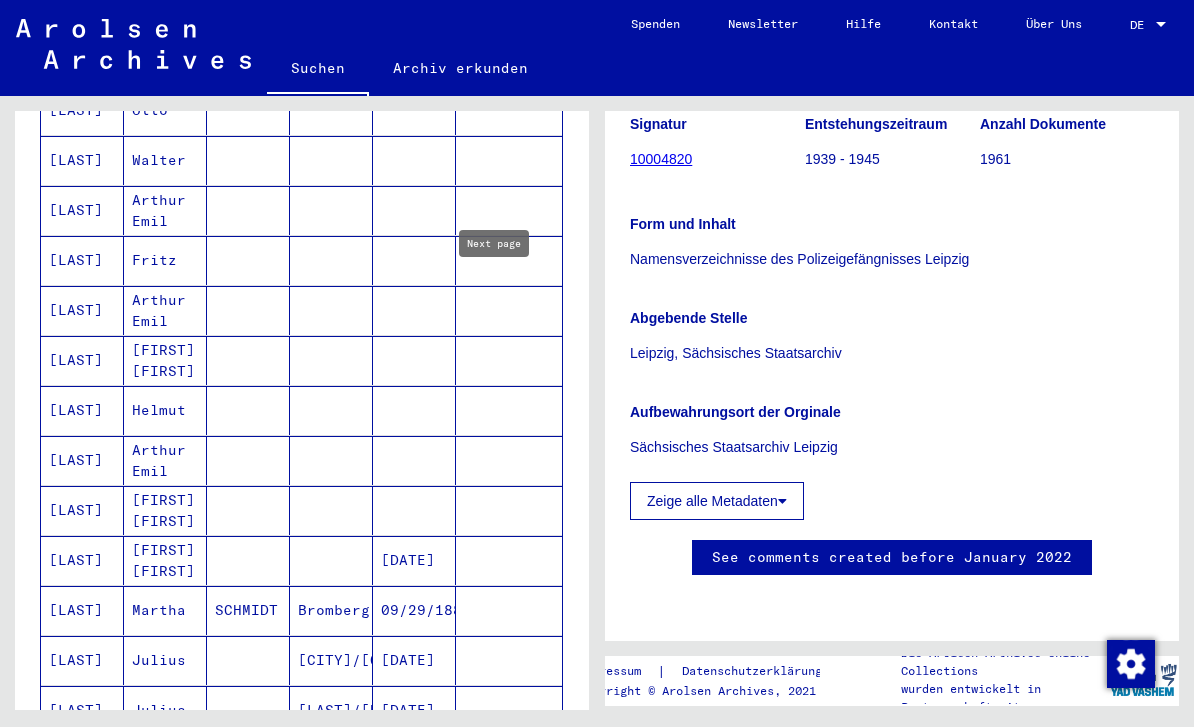 click on "[LAST]" at bounding box center (82, 410) 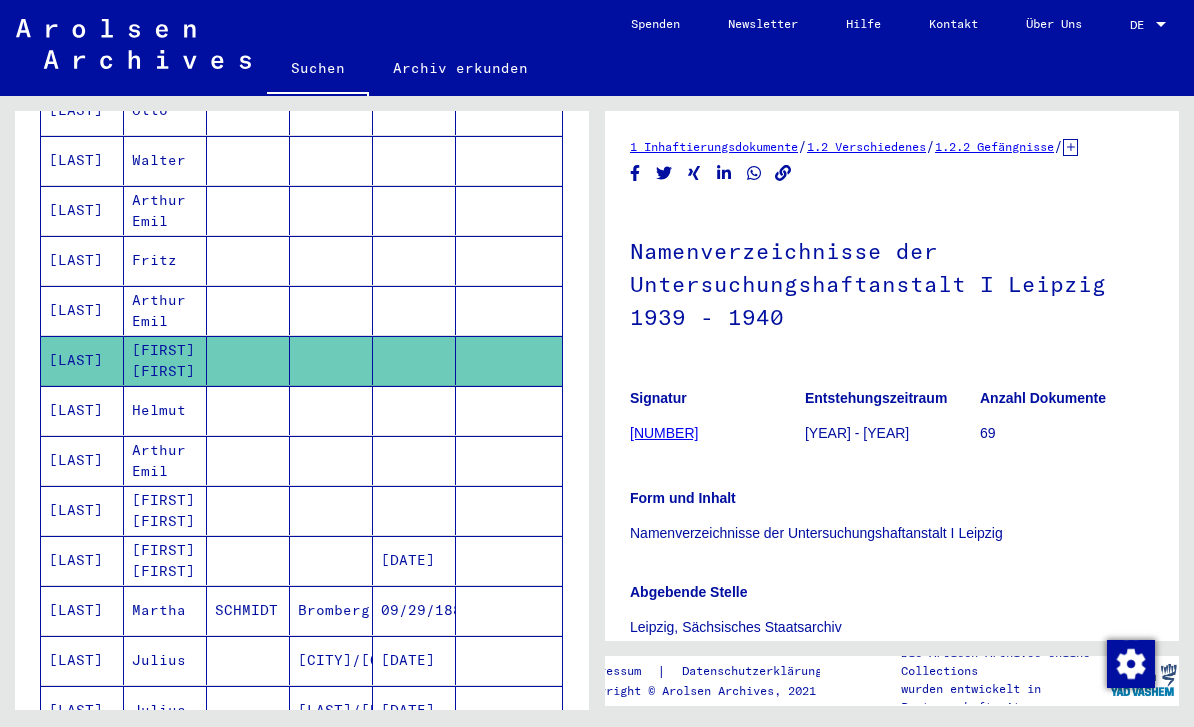 scroll, scrollTop: 0, scrollLeft: 0, axis: both 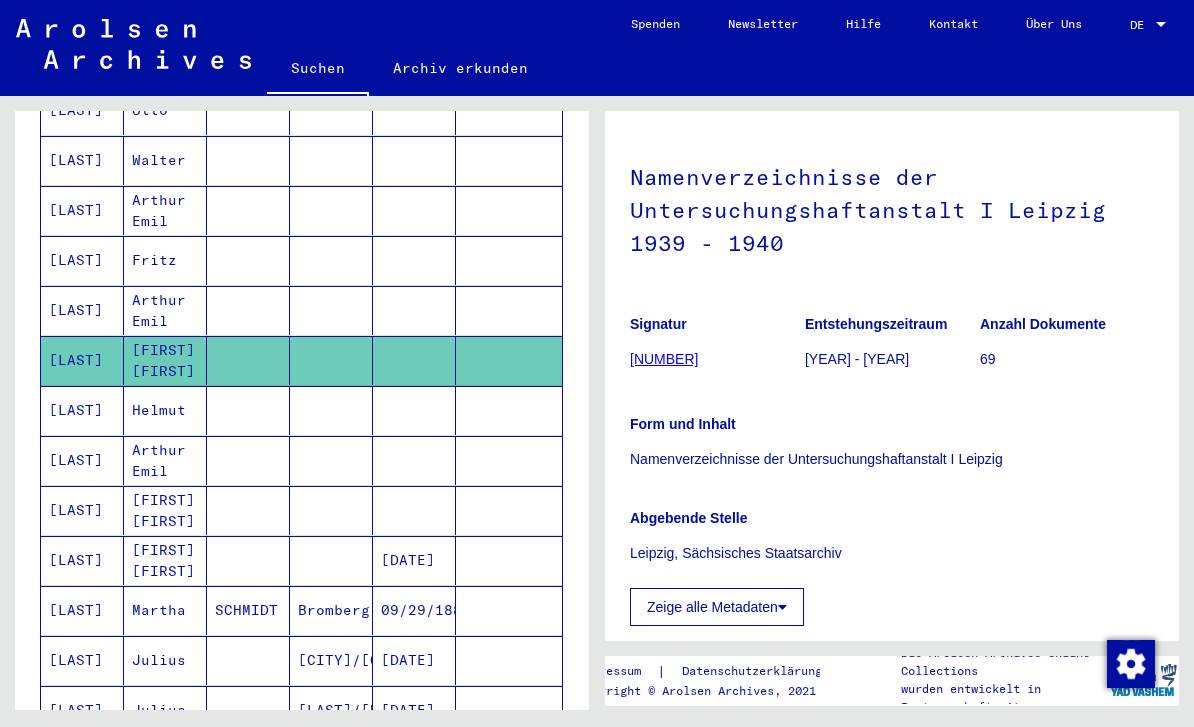 click on "[LAST]" at bounding box center [82, 310] 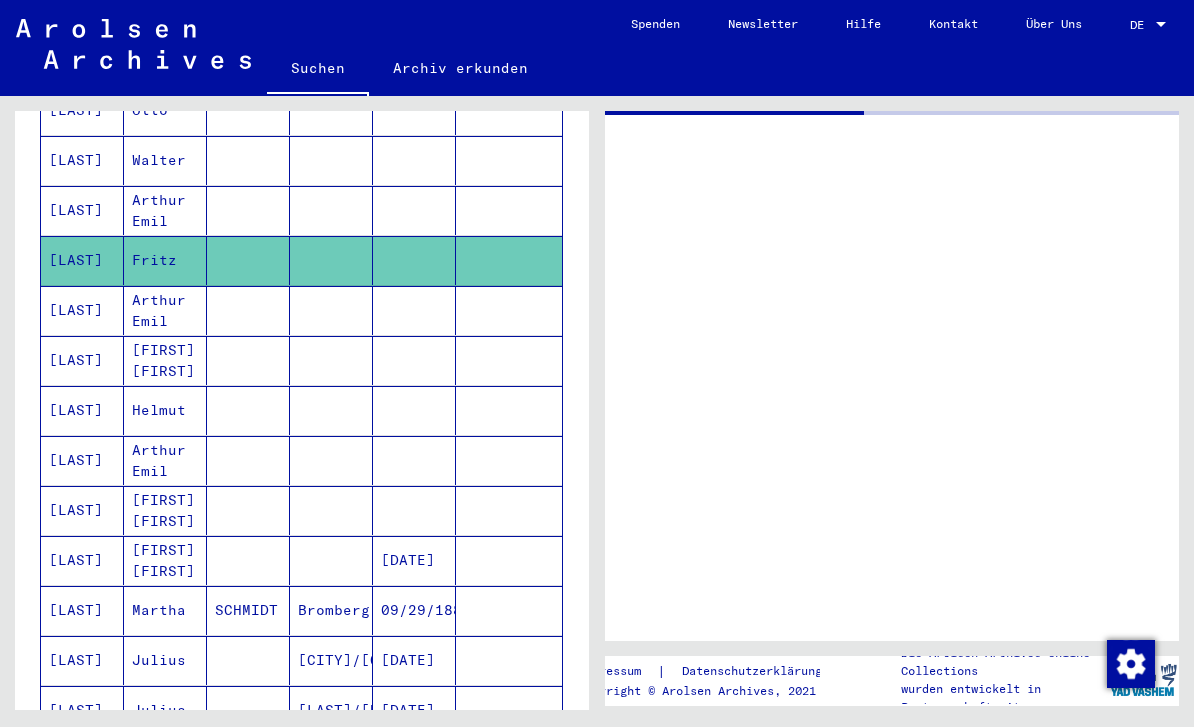 scroll, scrollTop: 73, scrollLeft: 0, axis: vertical 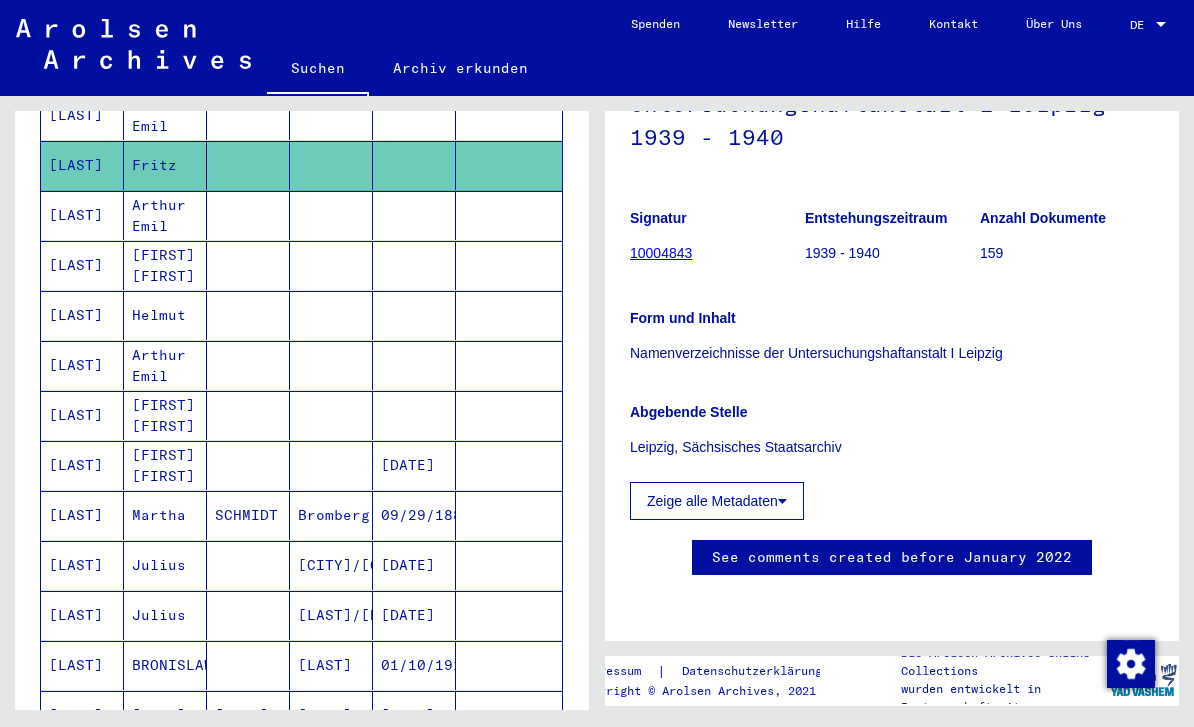click on "[LAST]" at bounding box center [82, 465] 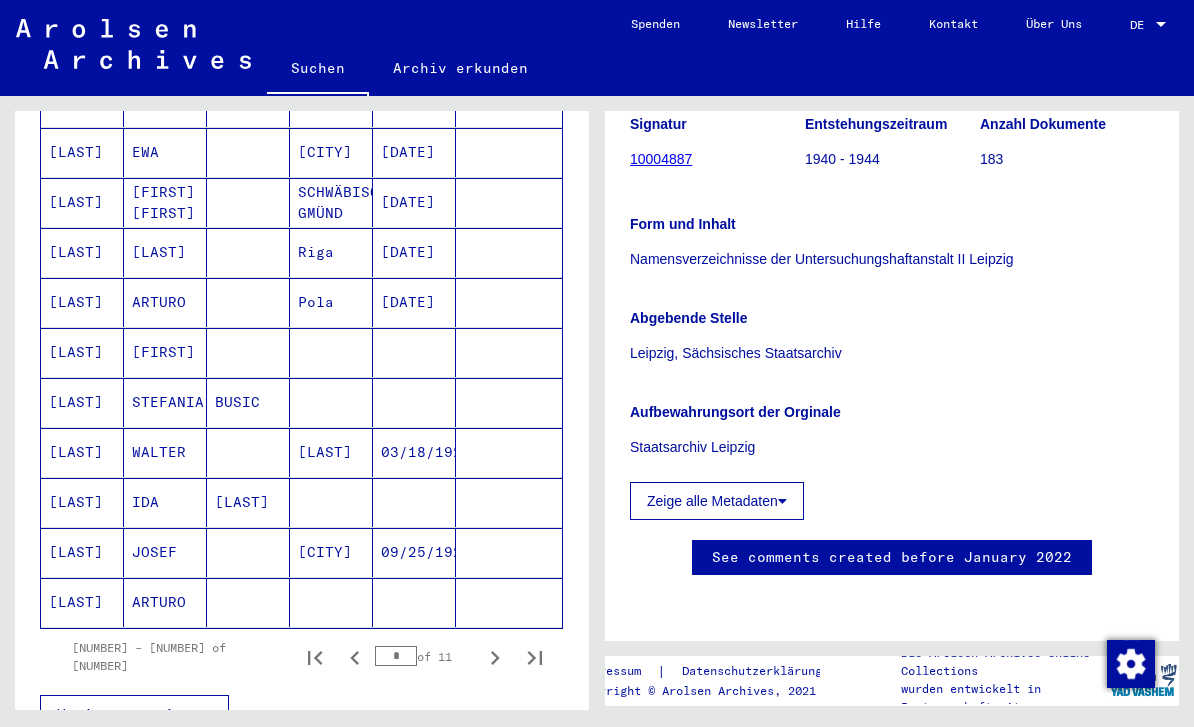 click at bounding box center (495, 657) 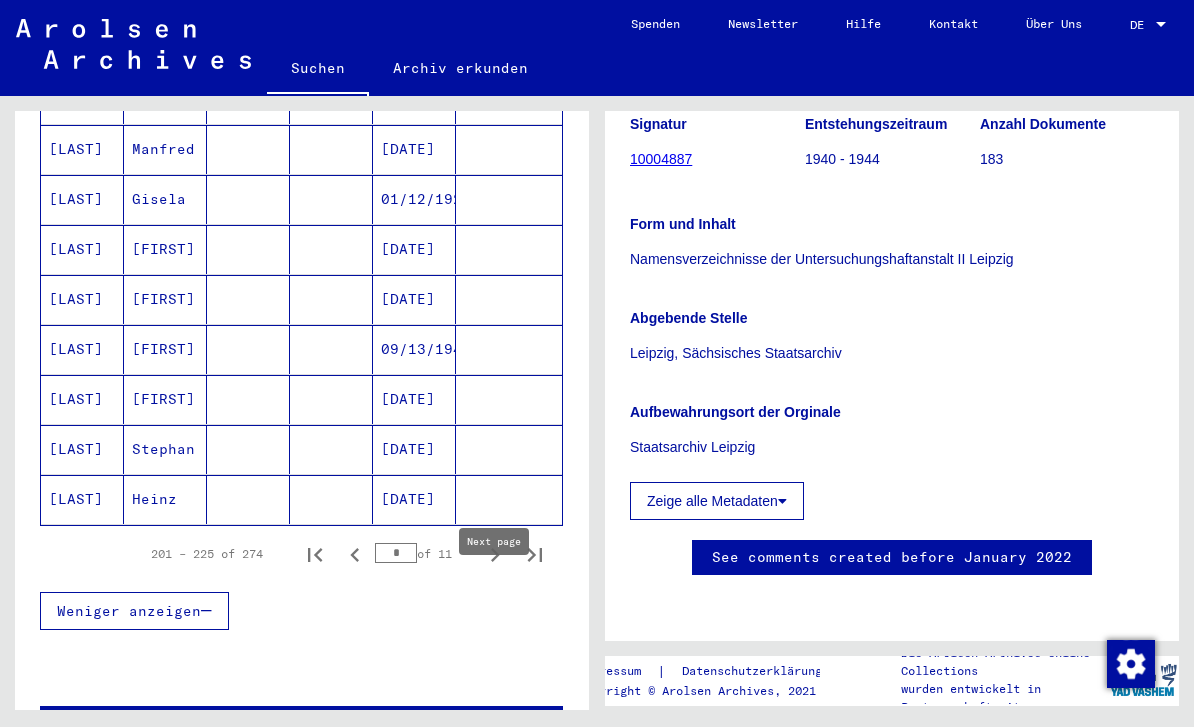click at bounding box center (495, 554) 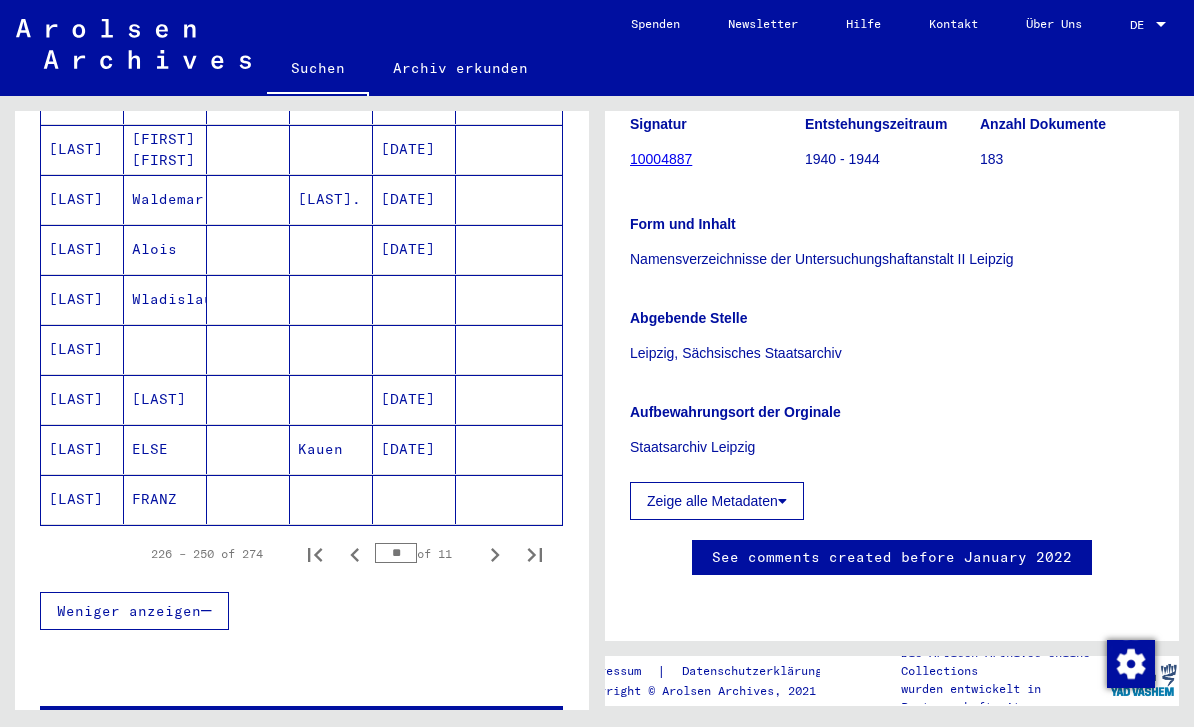 click on "[LAST]" 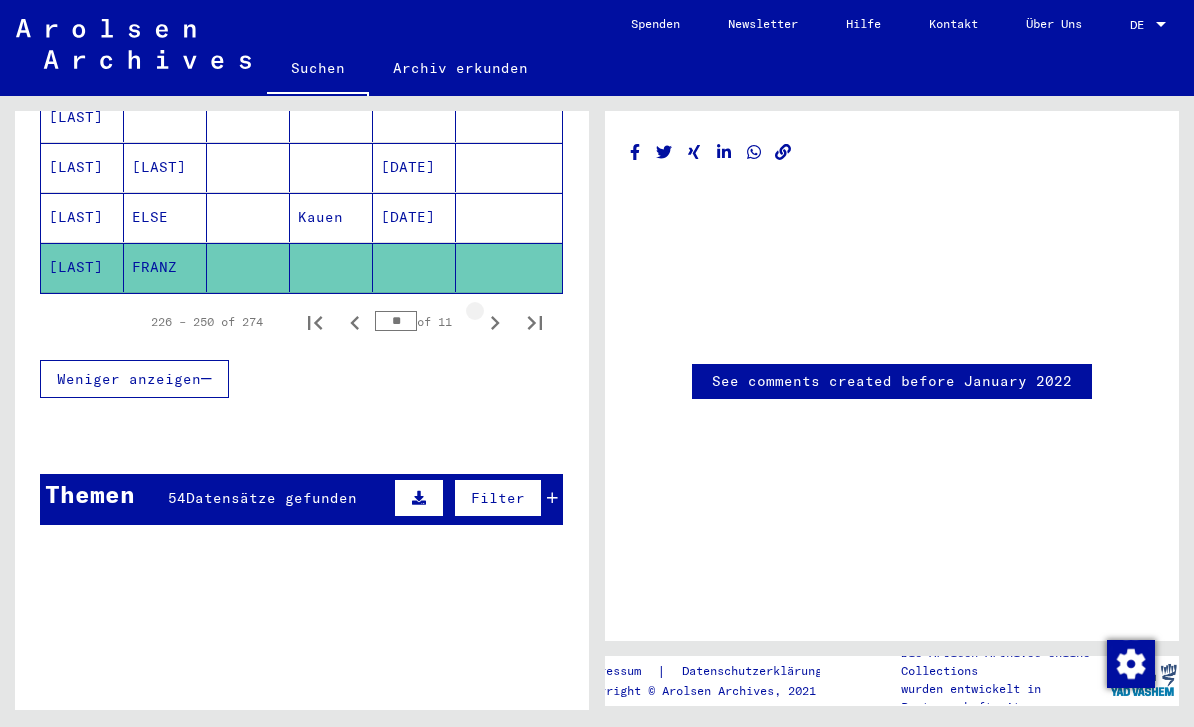 click at bounding box center (495, 322) 